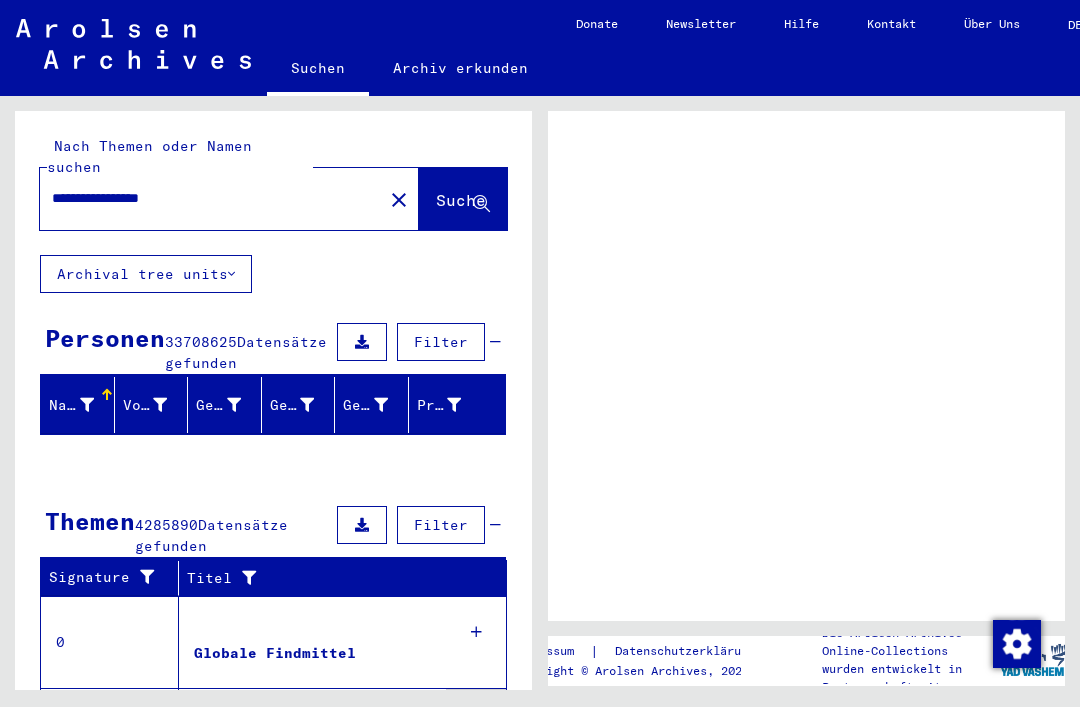 scroll, scrollTop: 0, scrollLeft: 0, axis: both 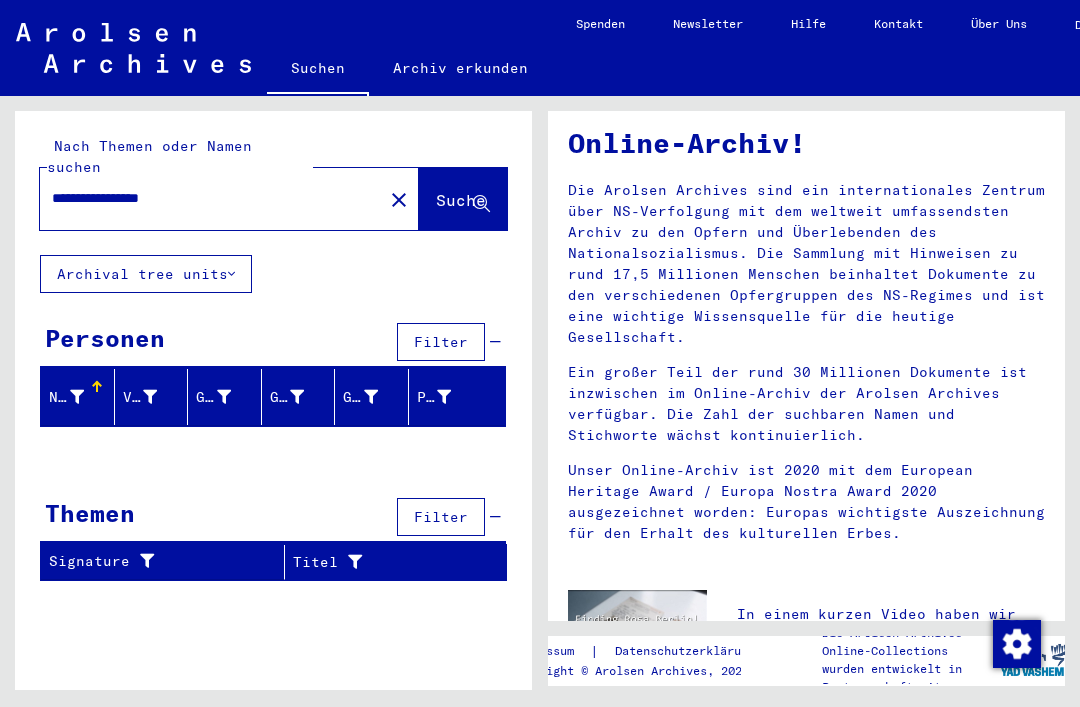 click on "**********" at bounding box center [205, 198] 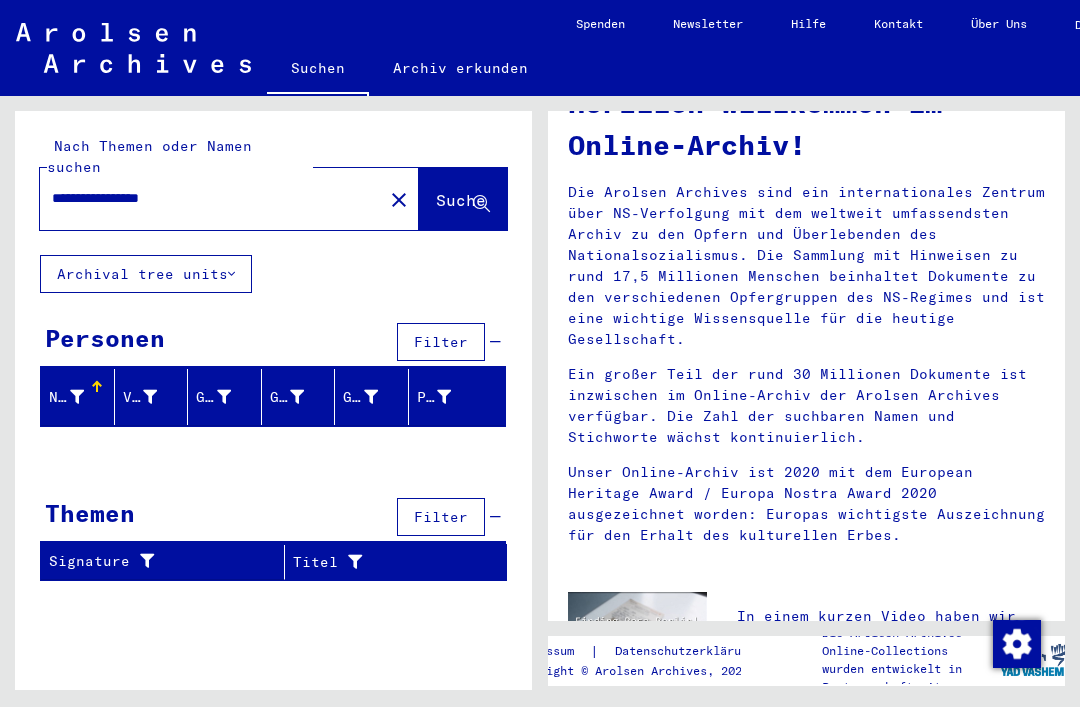 scroll, scrollTop: 74, scrollLeft: 0, axis: vertical 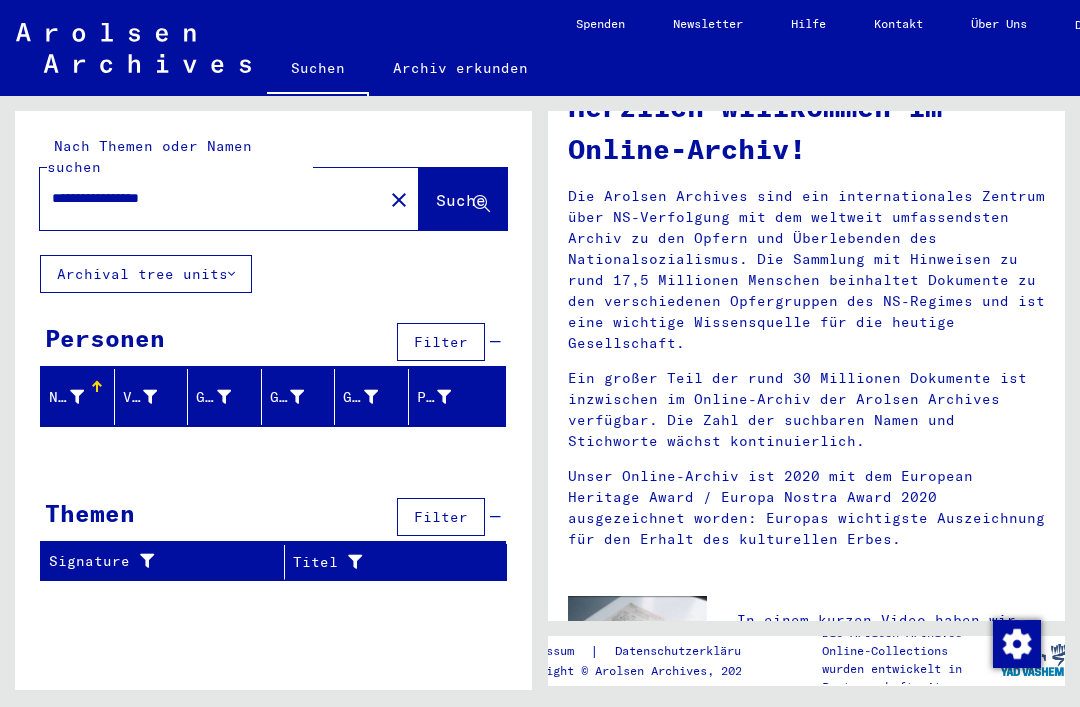 click on "**********" at bounding box center [205, 198] 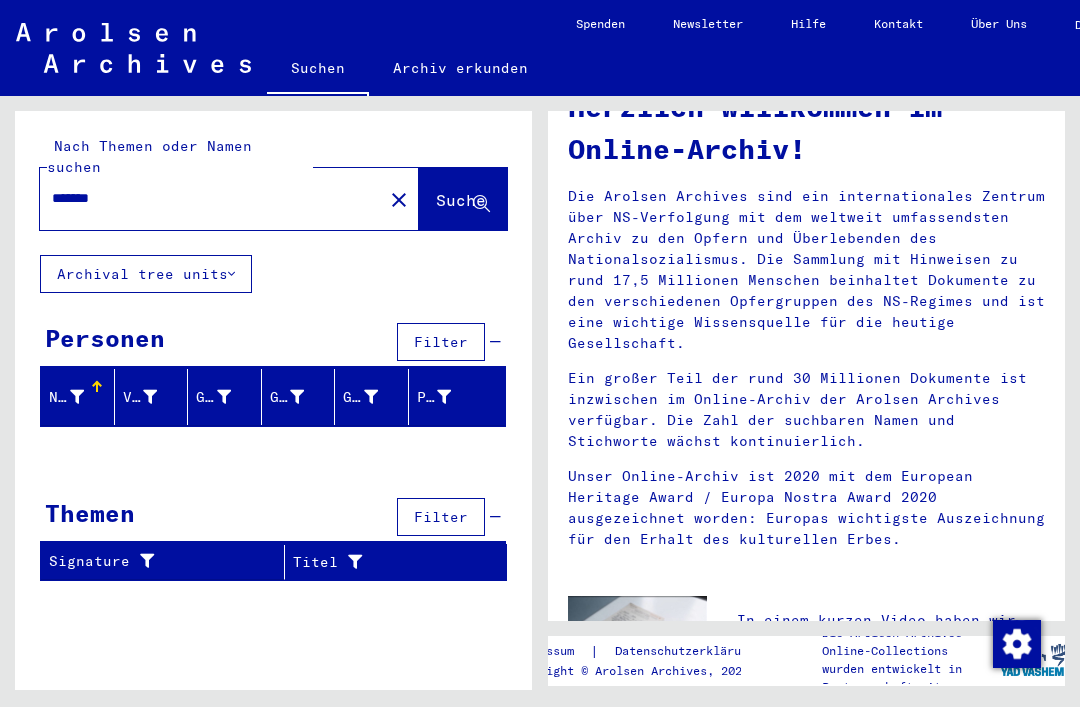 type on "******" 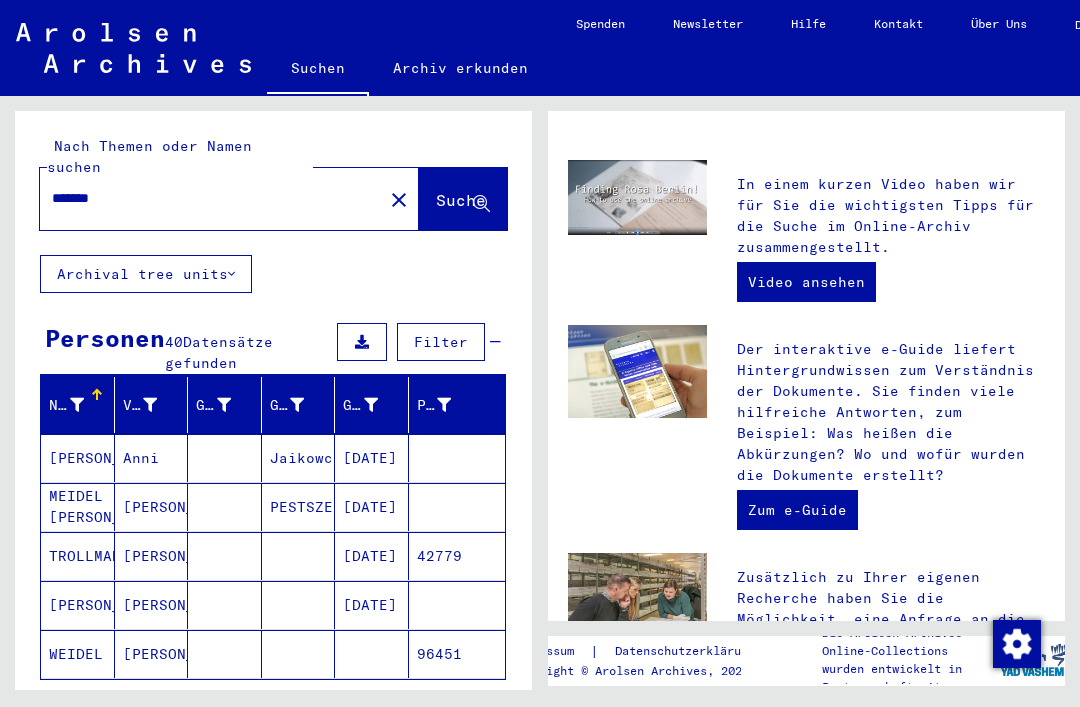 scroll, scrollTop: 517, scrollLeft: 0, axis: vertical 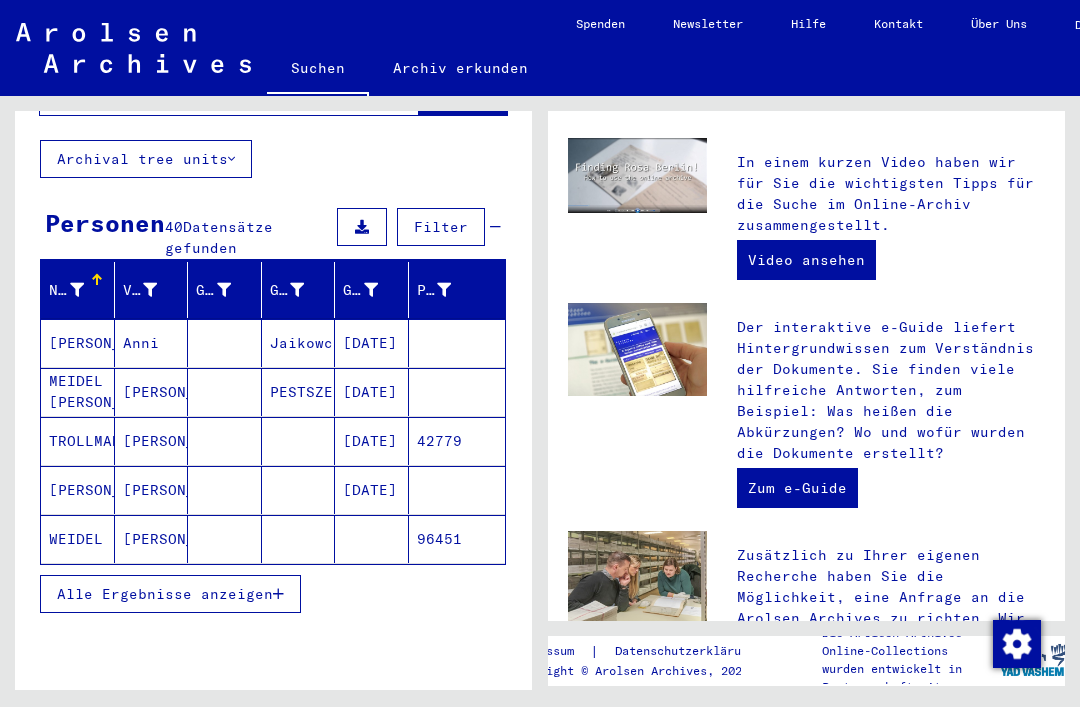click on "Alle Ergebnisse anzeigen" at bounding box center (170, 594) 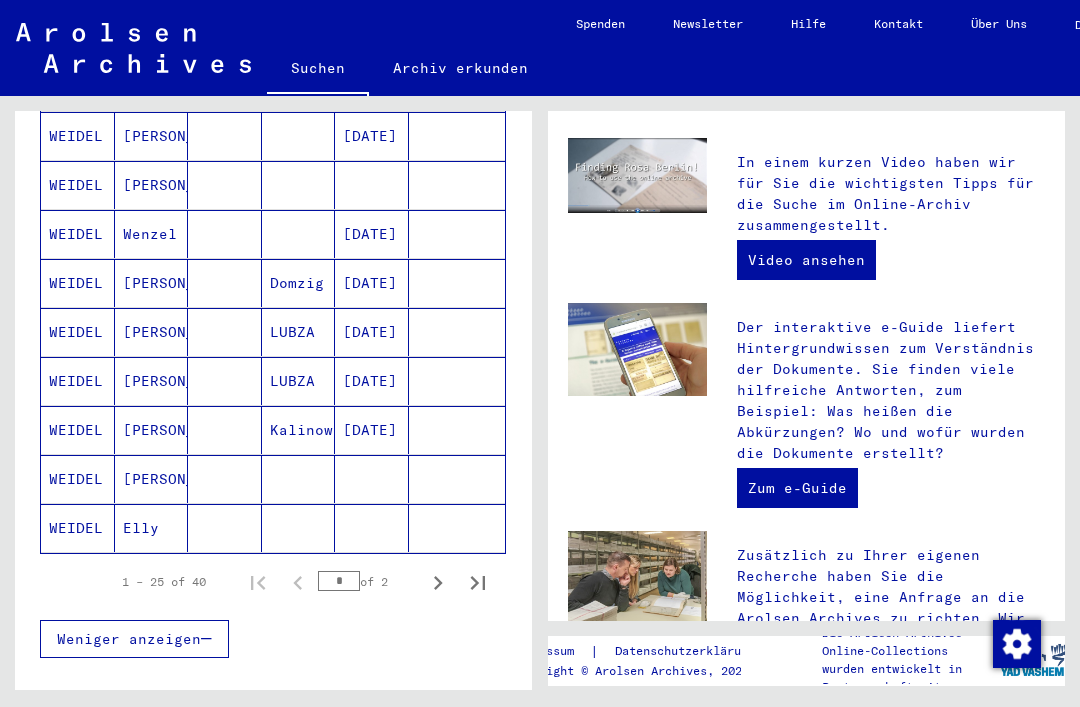 scroll, scrollTop: 1107, scrollLeft: 0, axis: vertical 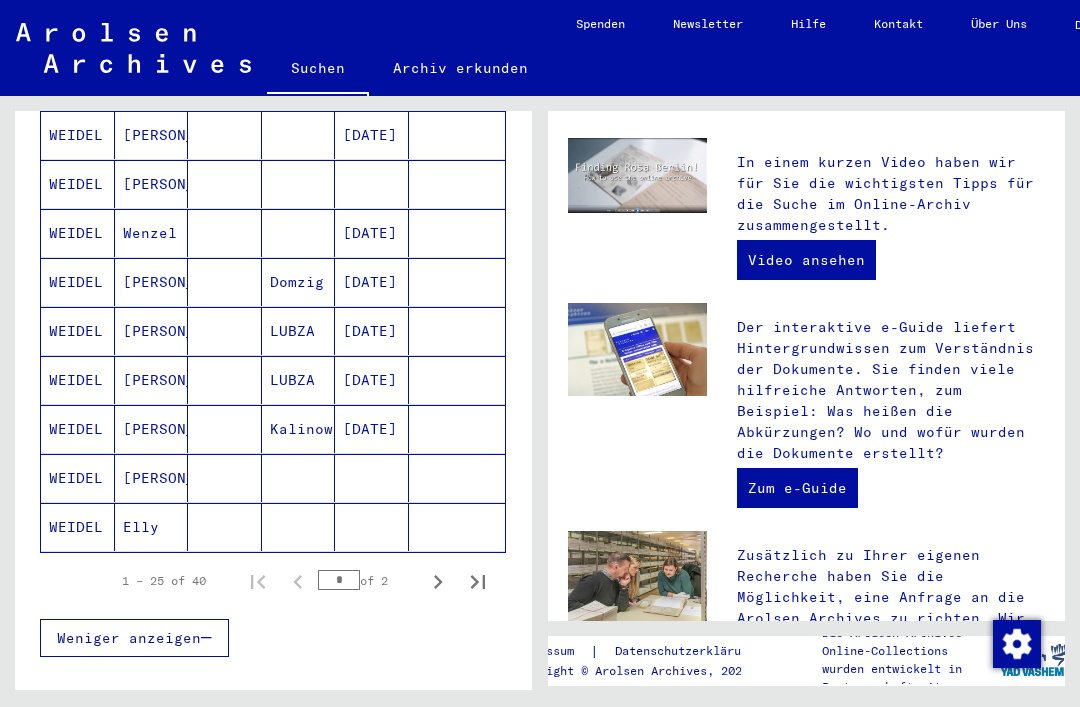 click on "[PERSON_NAME]" at bounding box center (152, 478) 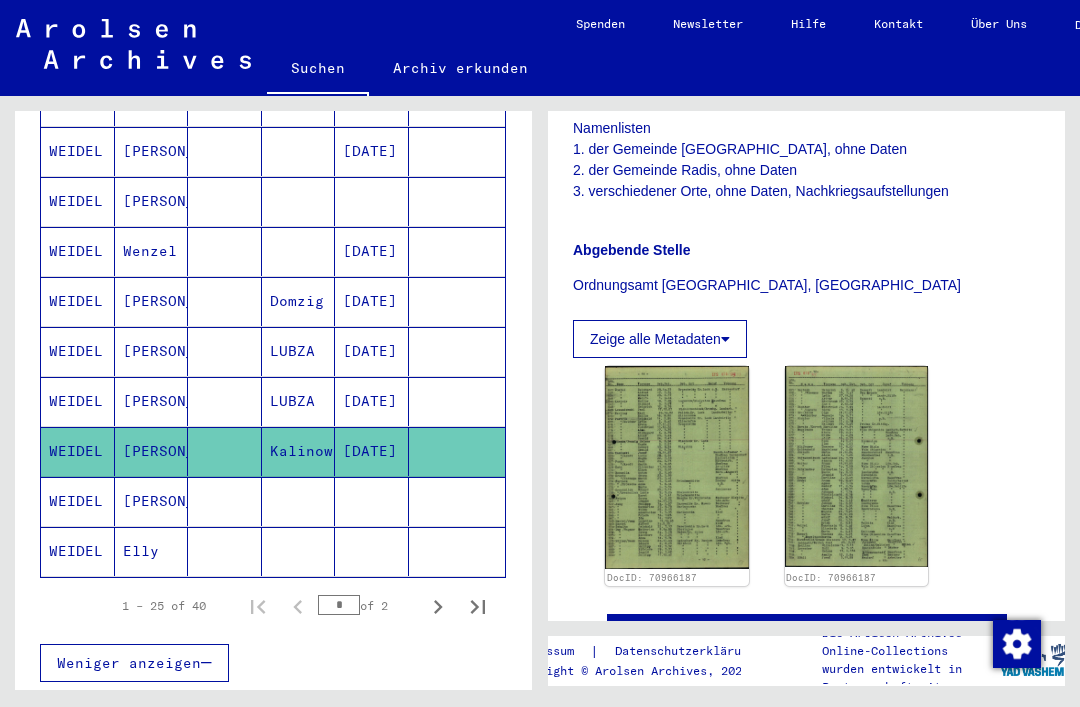 scroll, scrollTop: 665, scrollLeft: 0, axis: vertical 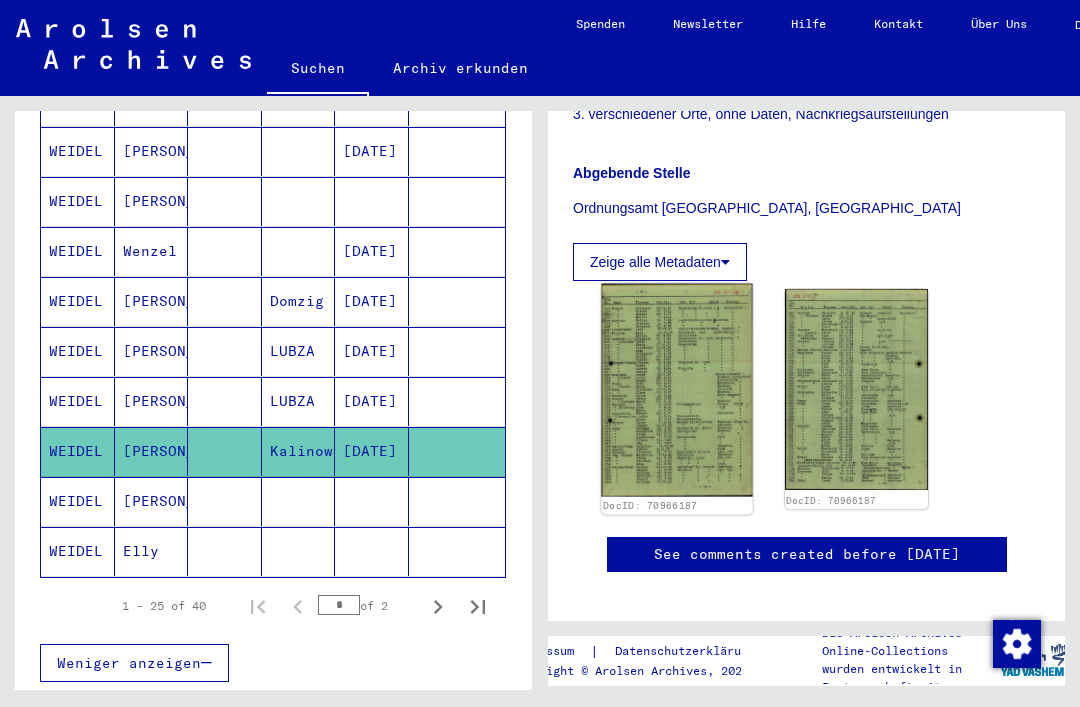 click 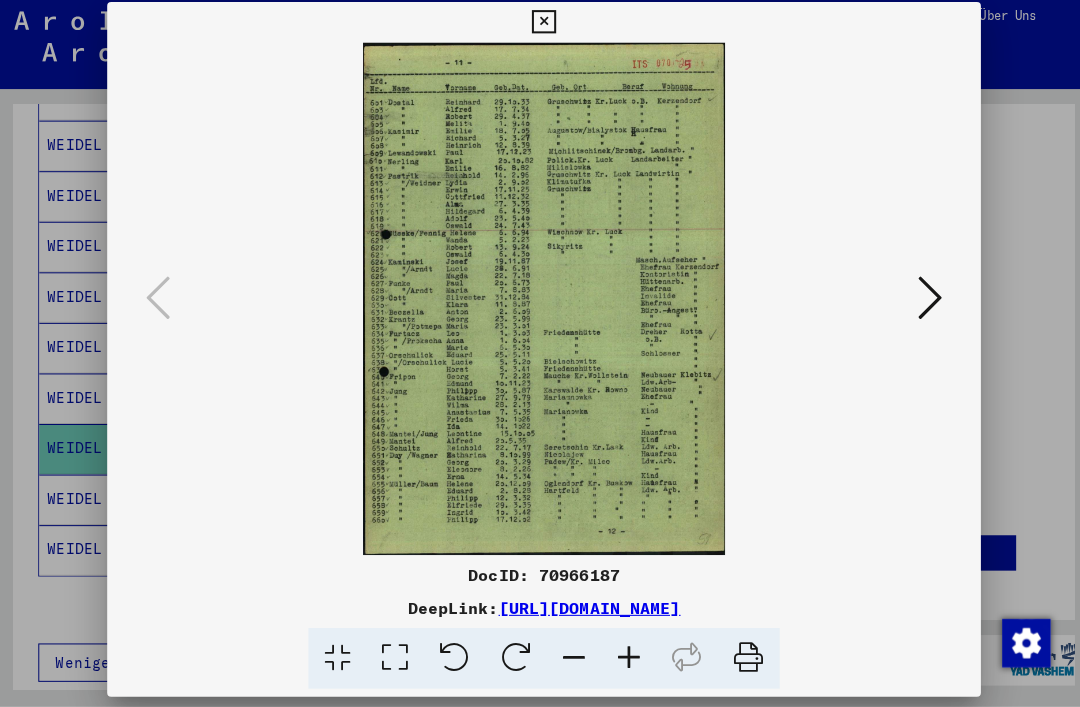 click at bounding box center (922, 302) 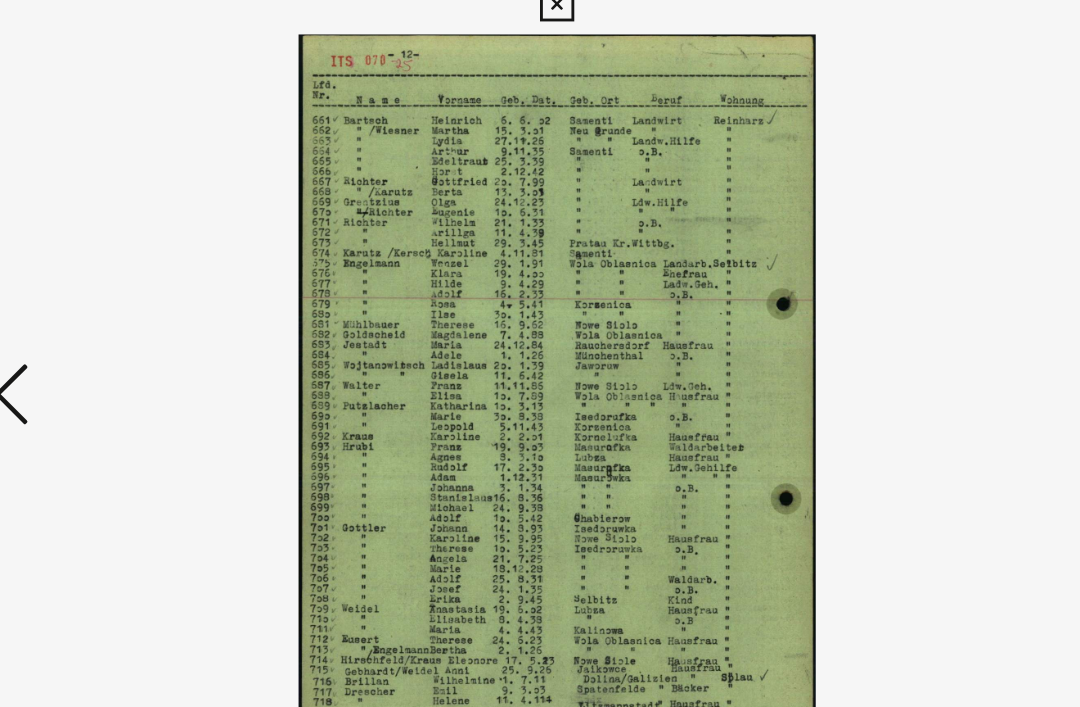 click at bounding box center (158, 303) 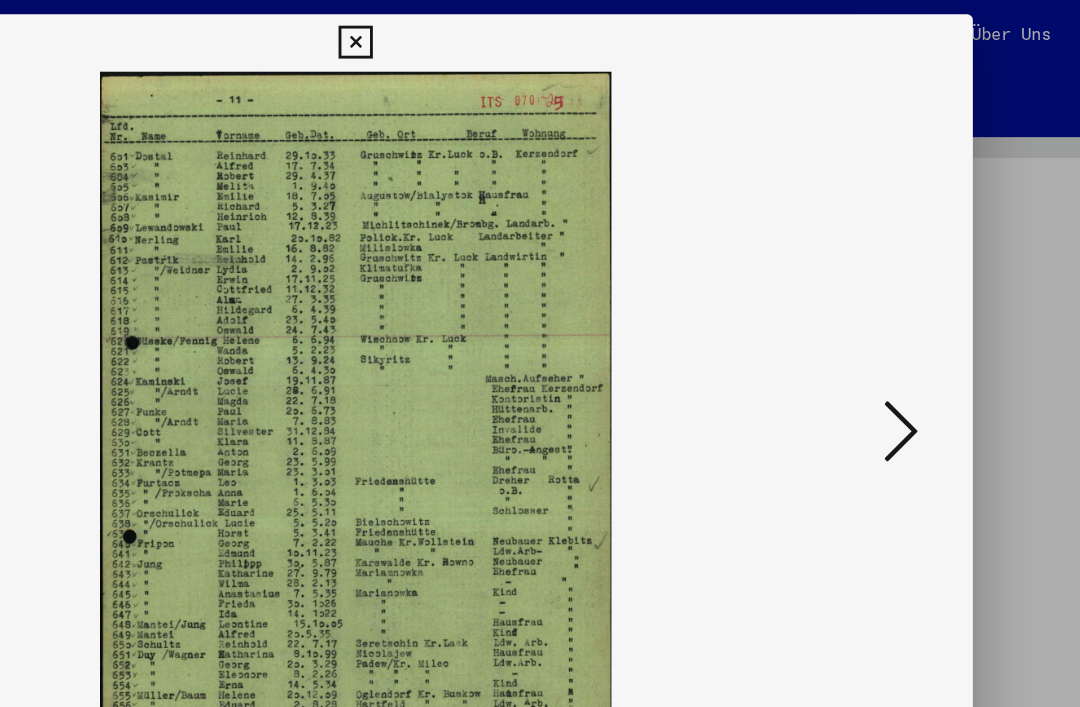 click at bounding box center [539, 30] 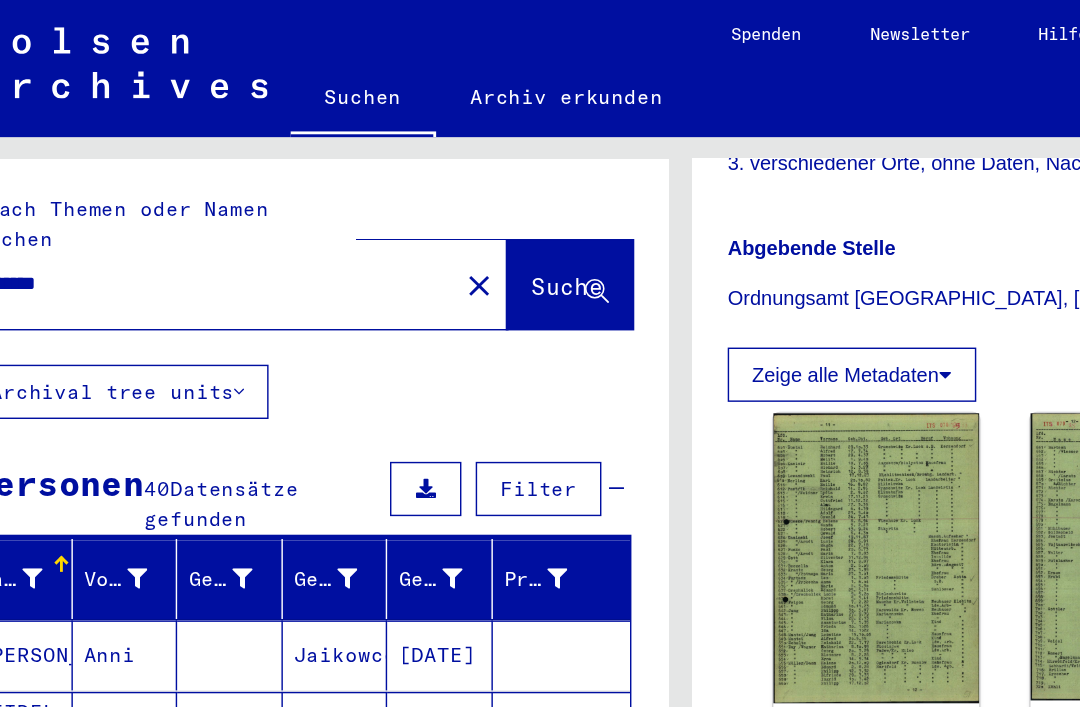 scroll, scrollTop: 0, scrollLeft: 0, axis: both 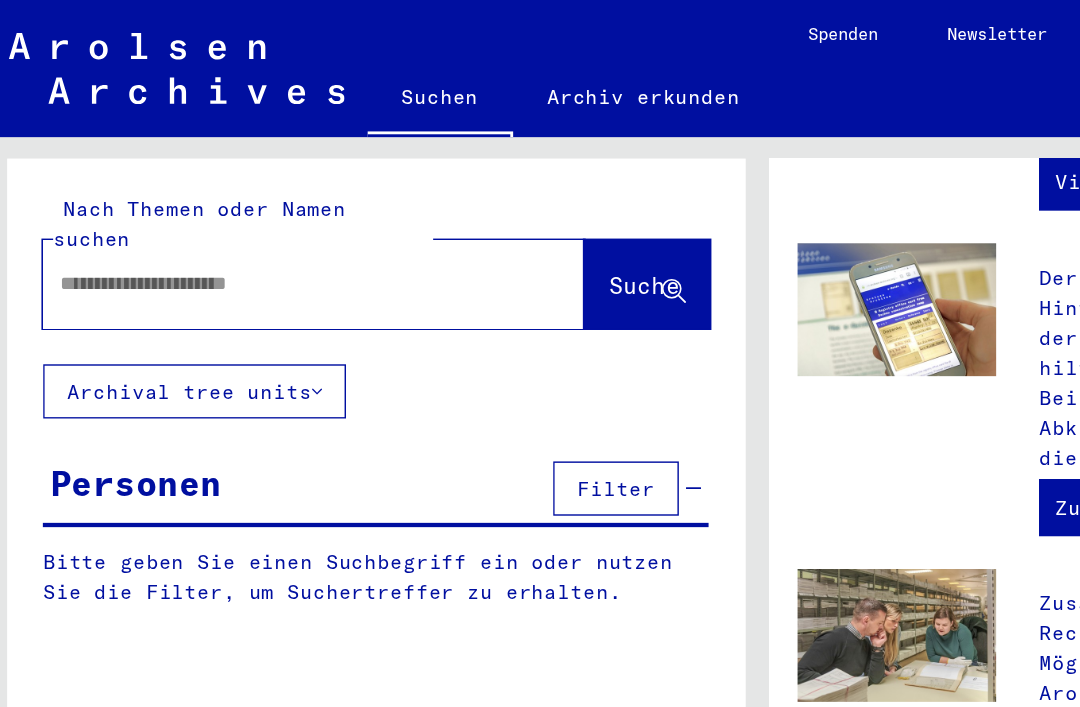 click at bounding box center (205, 198) 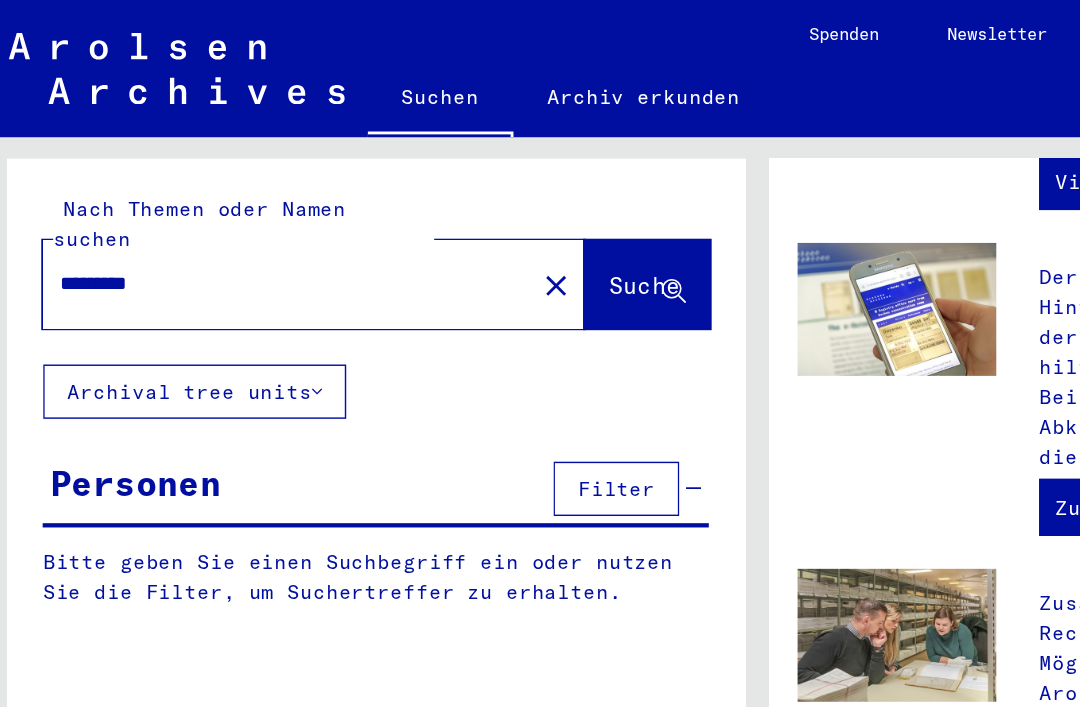 type on "*********" 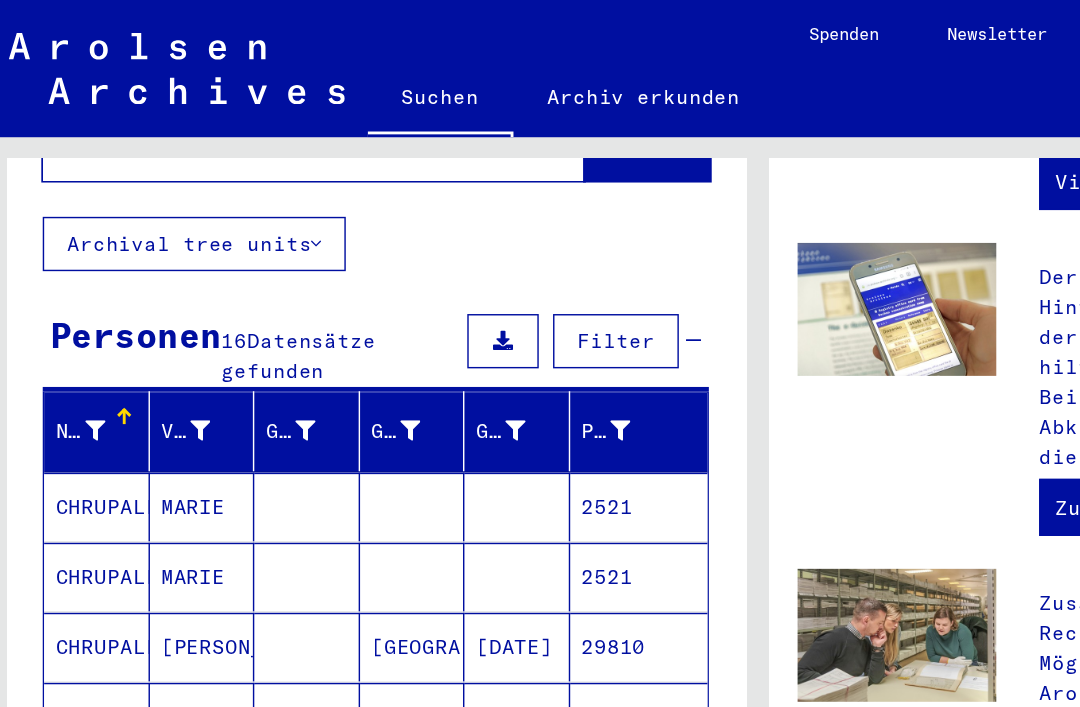 scroll, scrollTop: 102, scrollLeft: 0, axis: vertical 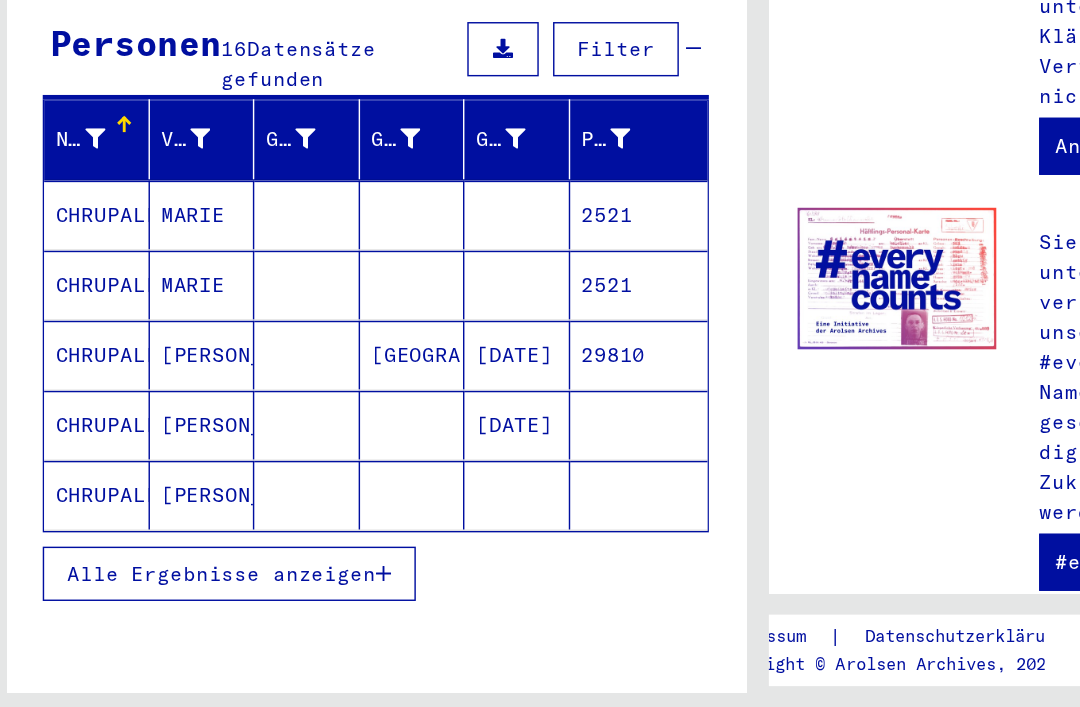 click on "Alle Ergebnisse anzeigen" at bounding box center [165, 607] 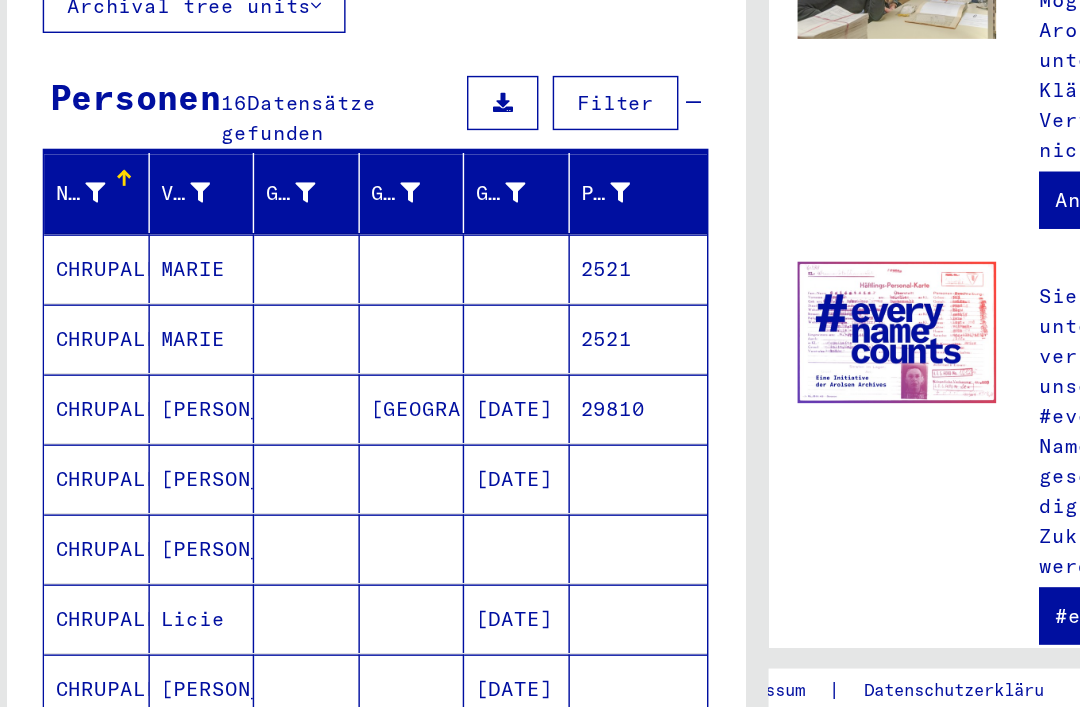 scroll, scrollTop: 14, scrollLeft: 0, axis: vertical 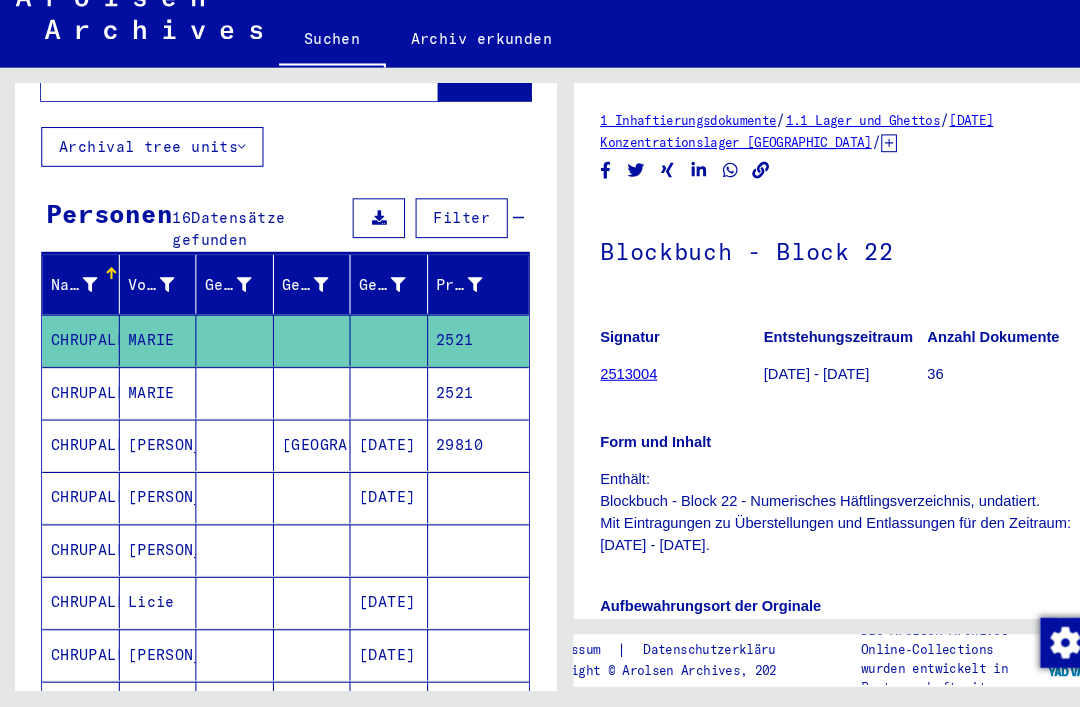 click on "CHRUPALLA" at bounding box center [78, 456] 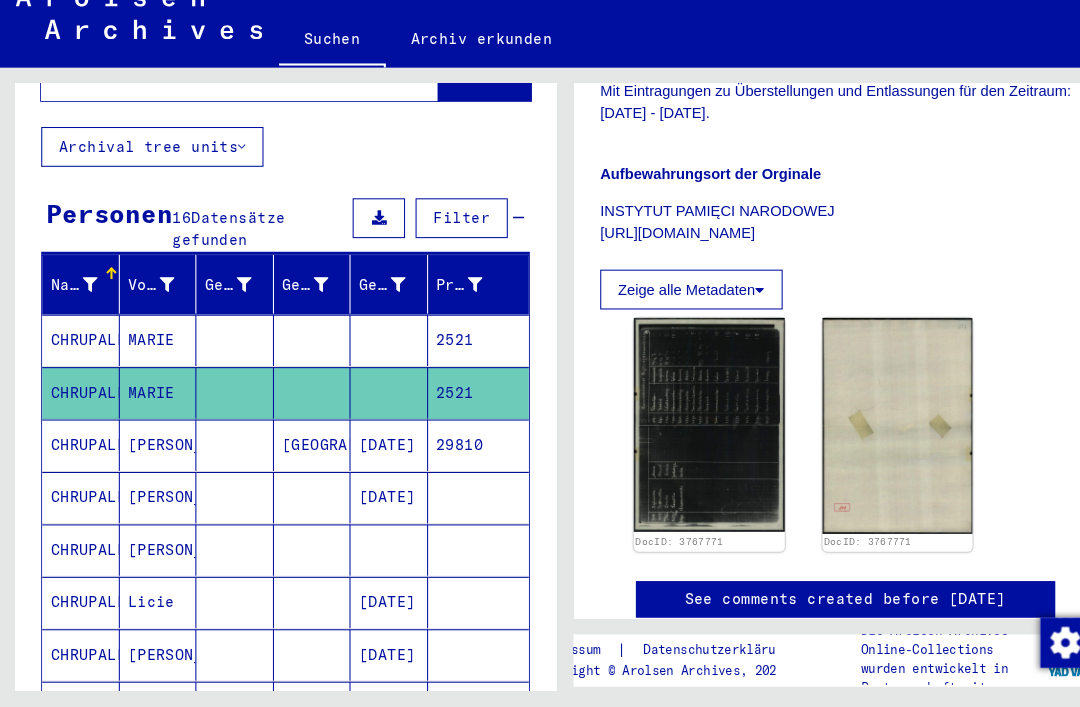 click on "CHRUPALLA" at bounding box center (78, 406) 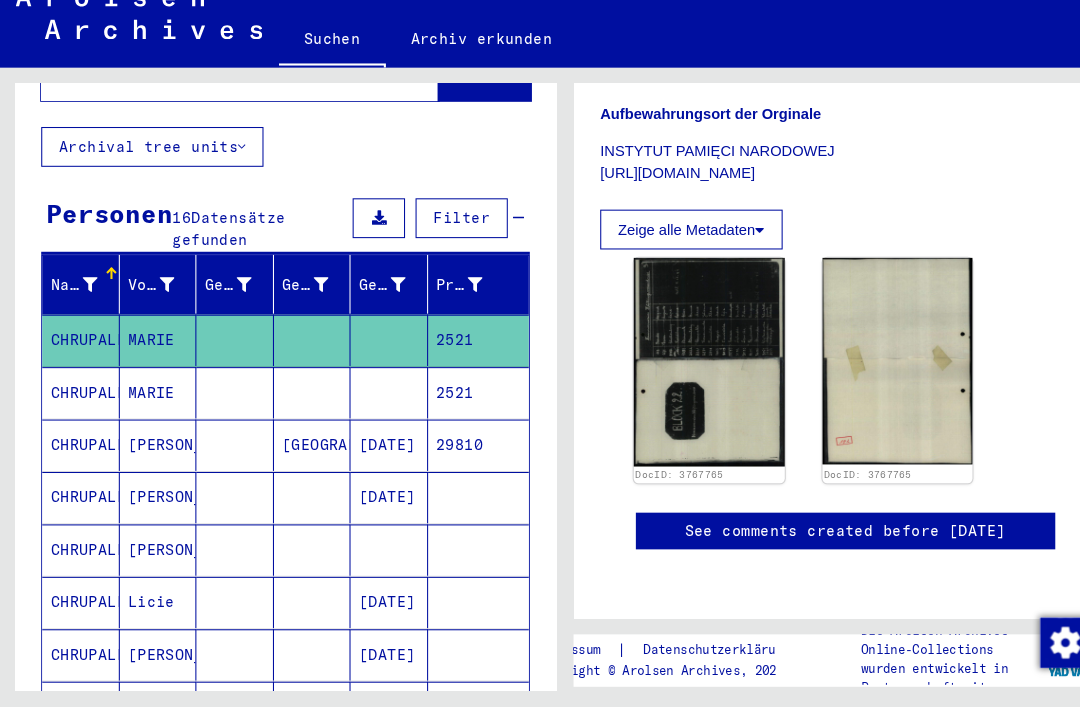 click on "CHRUPALLA" at bounding box center [78, 506] 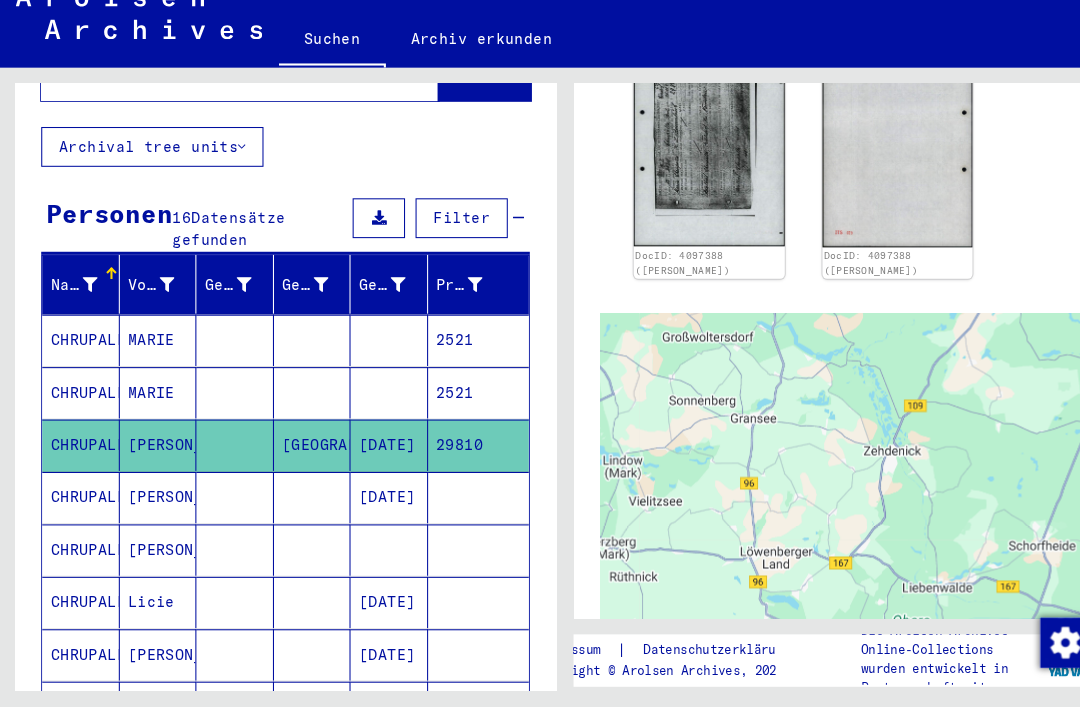 click on "CHRUPALLA" at bounding box center (78, 556) 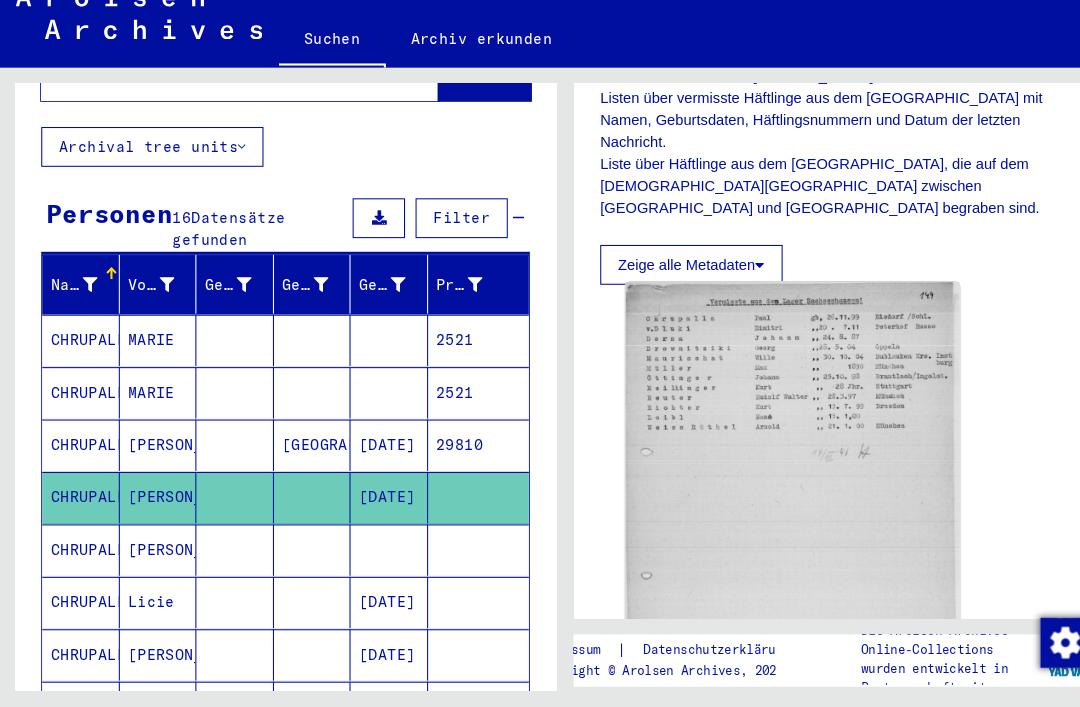 click 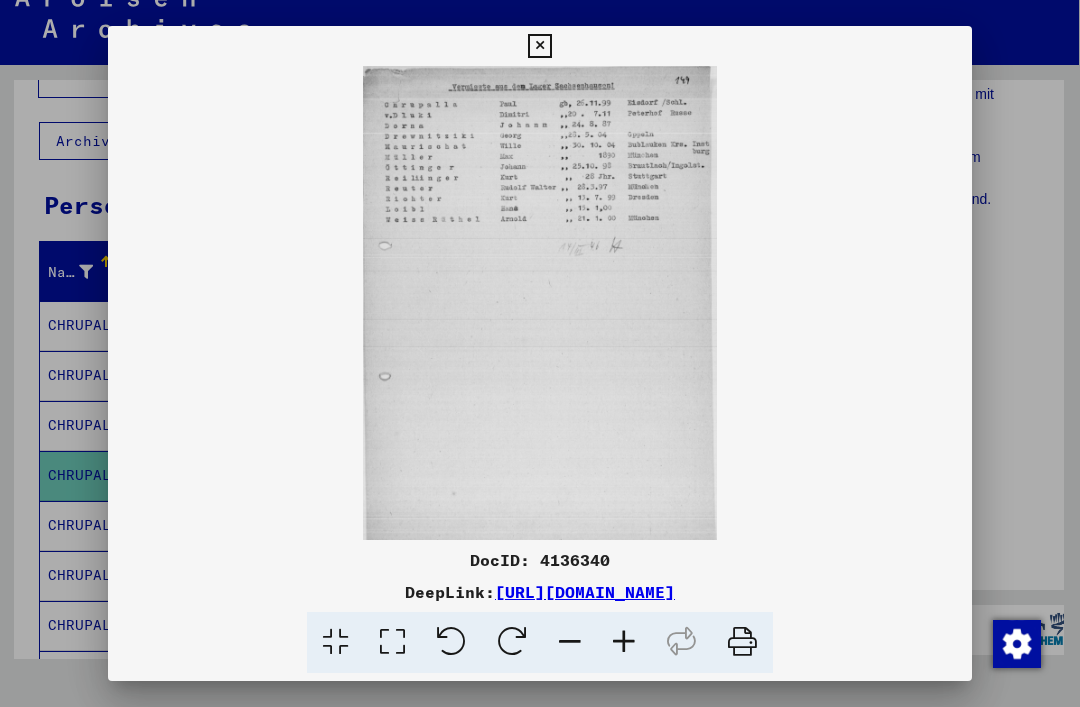 click at bounding box center [539, 46] 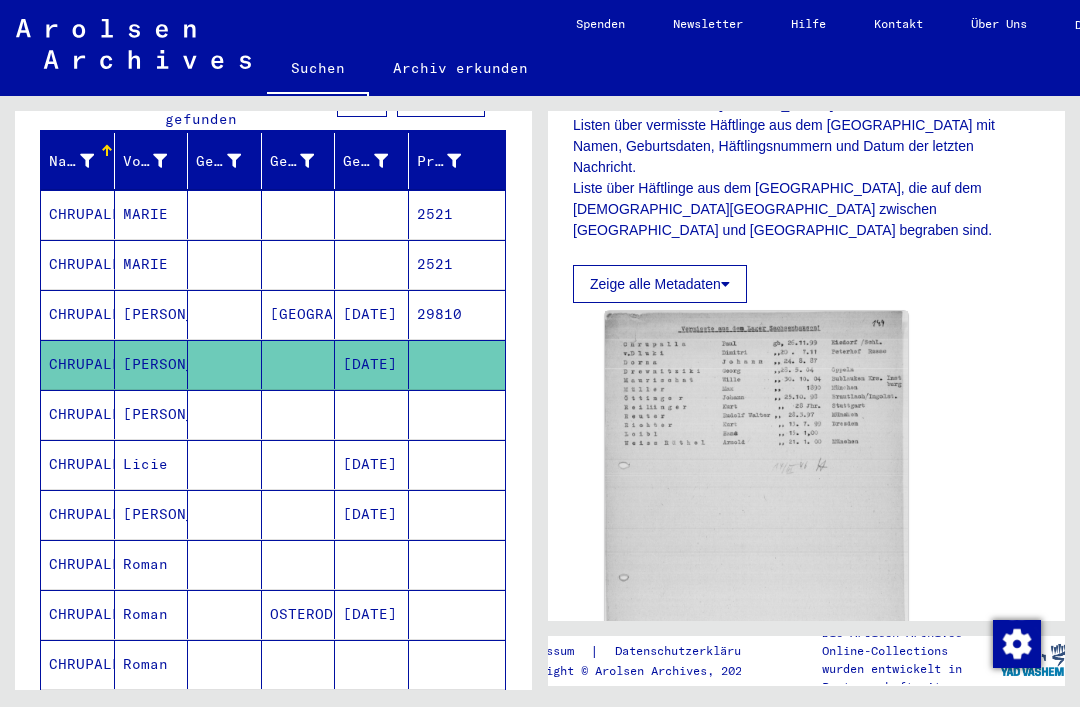 click on "CHRUPALLA" at bounding box center [78, 464] 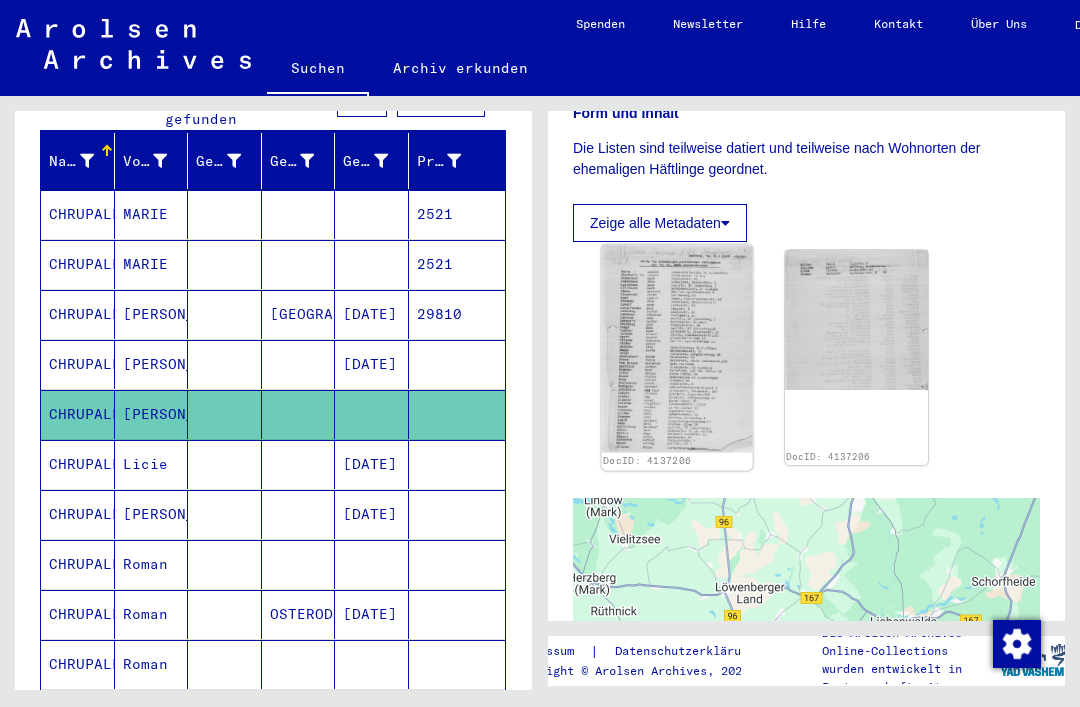 click 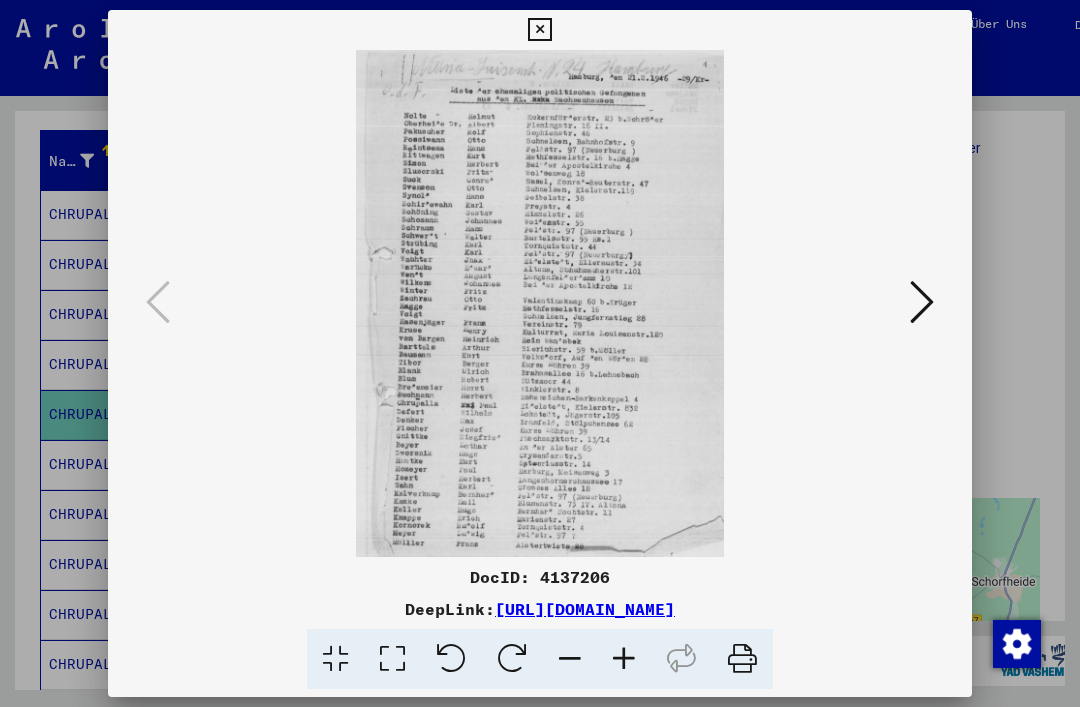 click at bounding box center (540, 353) 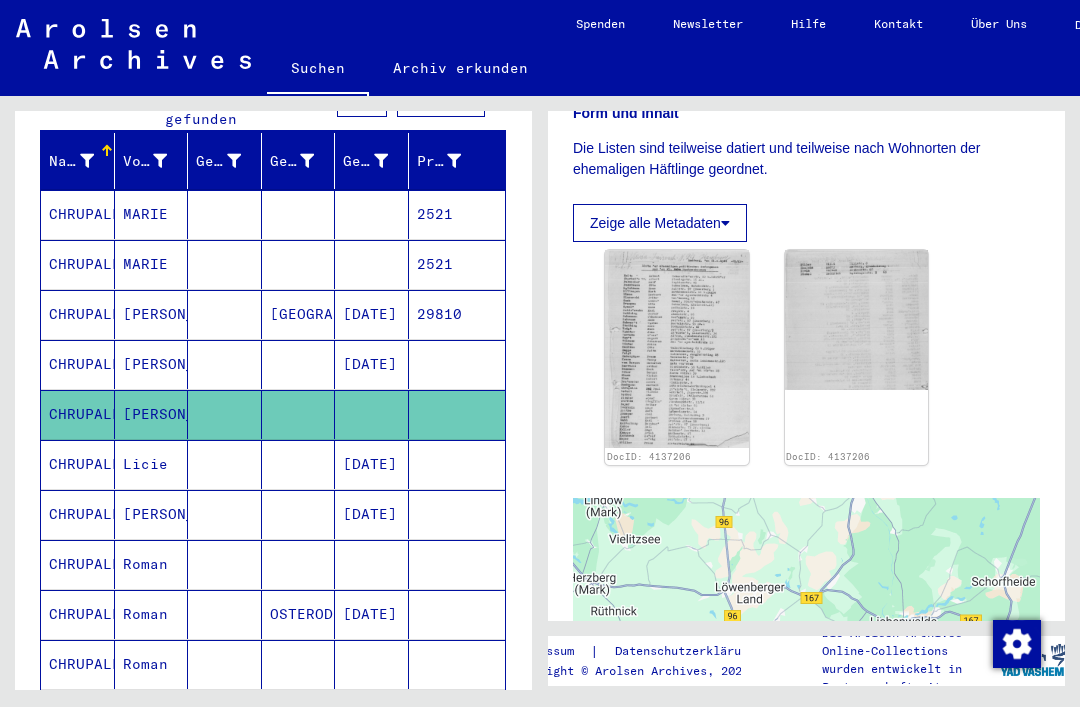 click on "[DATE]" at bounding box center (372, 414) 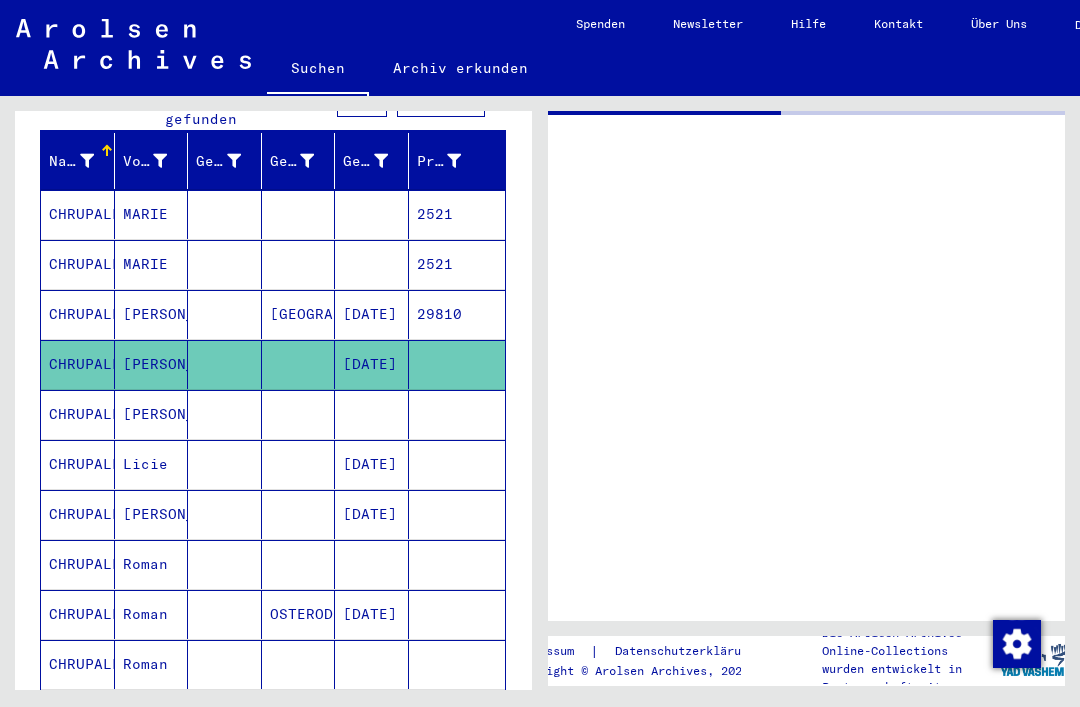 scroll, scrollTop: 0, scrollLeft: 0, axis: both 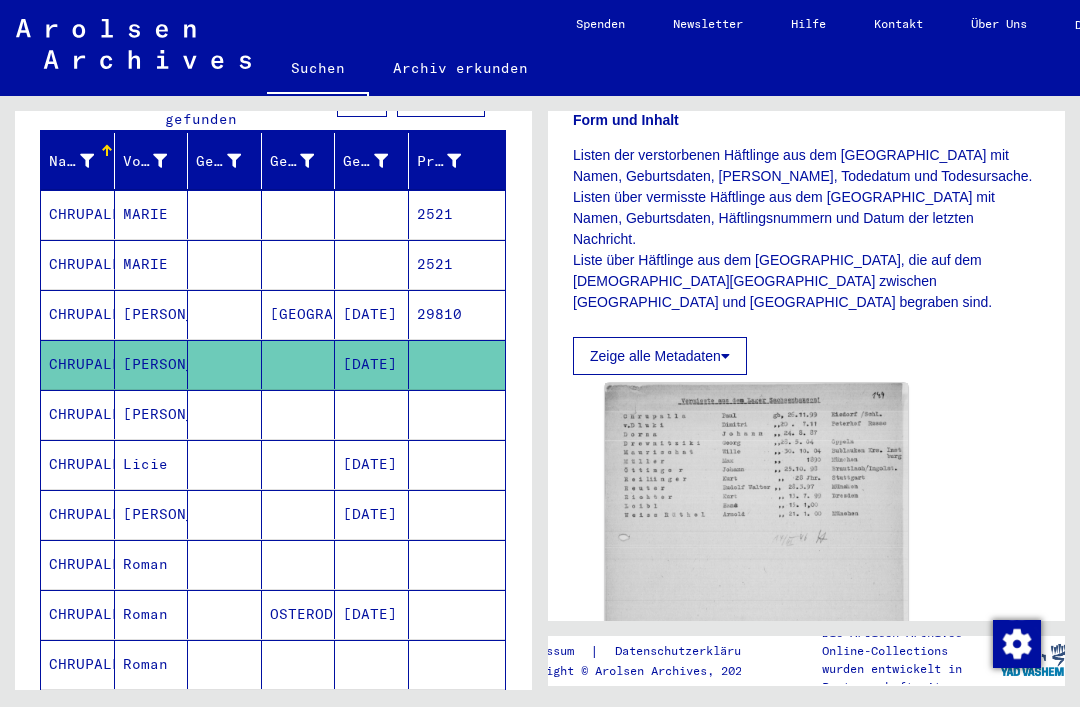 click on "Licie" at bounding box center (152, 514) 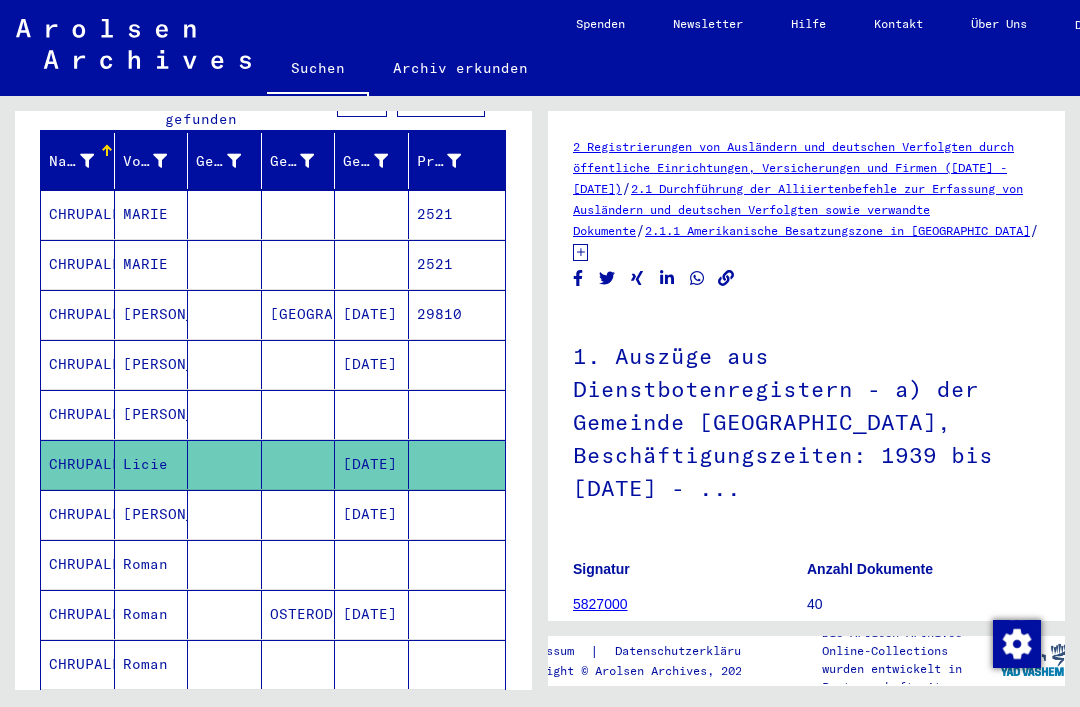 scroll, scrollTop: 0, scrollLeft: 0, axis: both 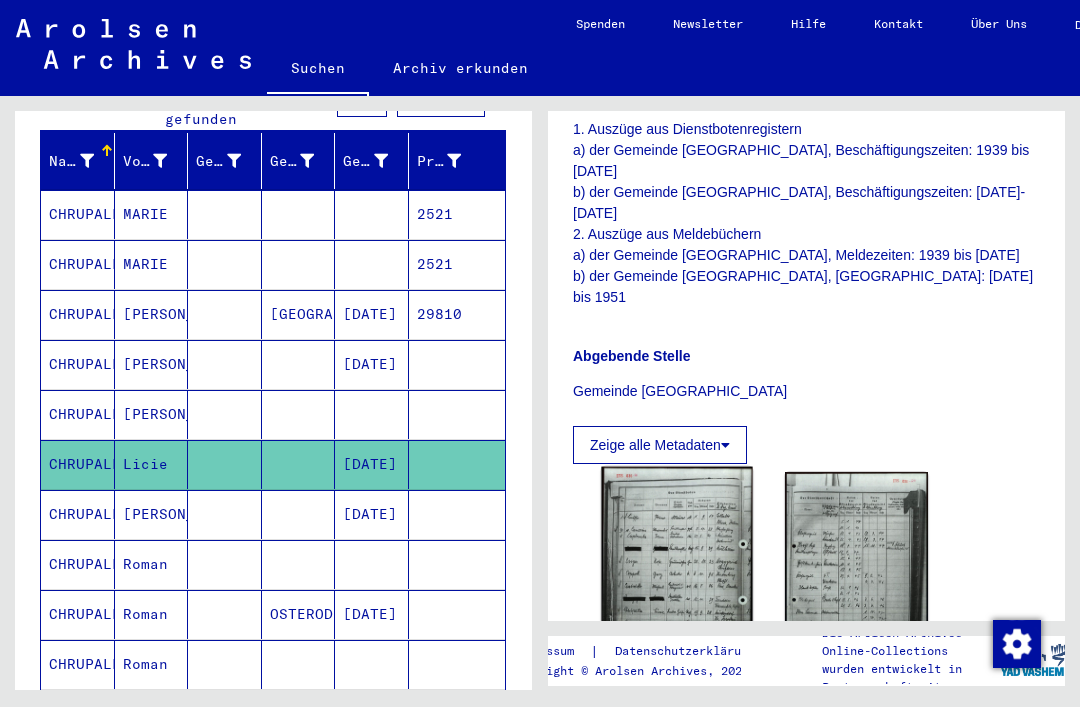 click 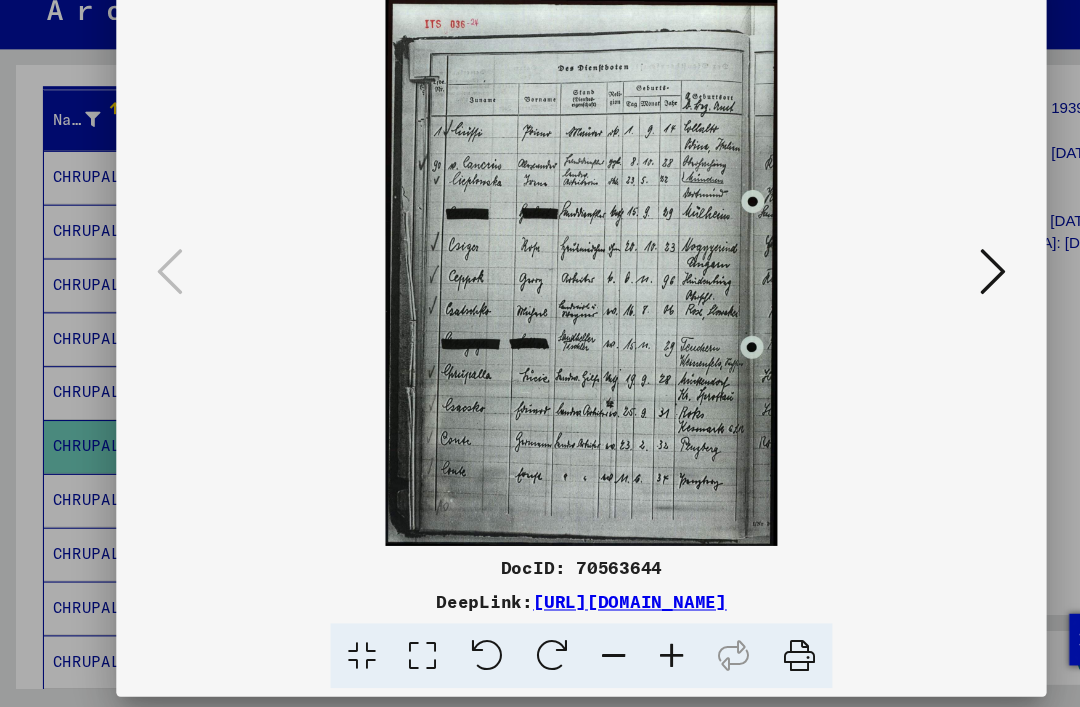 click at bounding box center (922, 302) 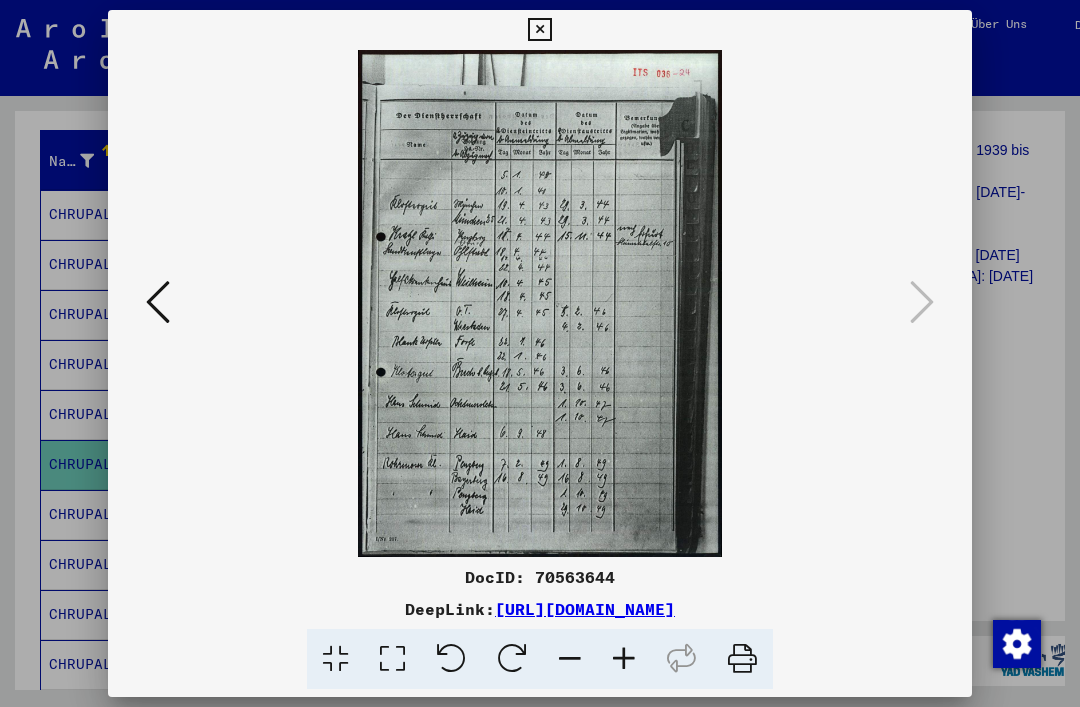 click at bounding box center (539, 30) 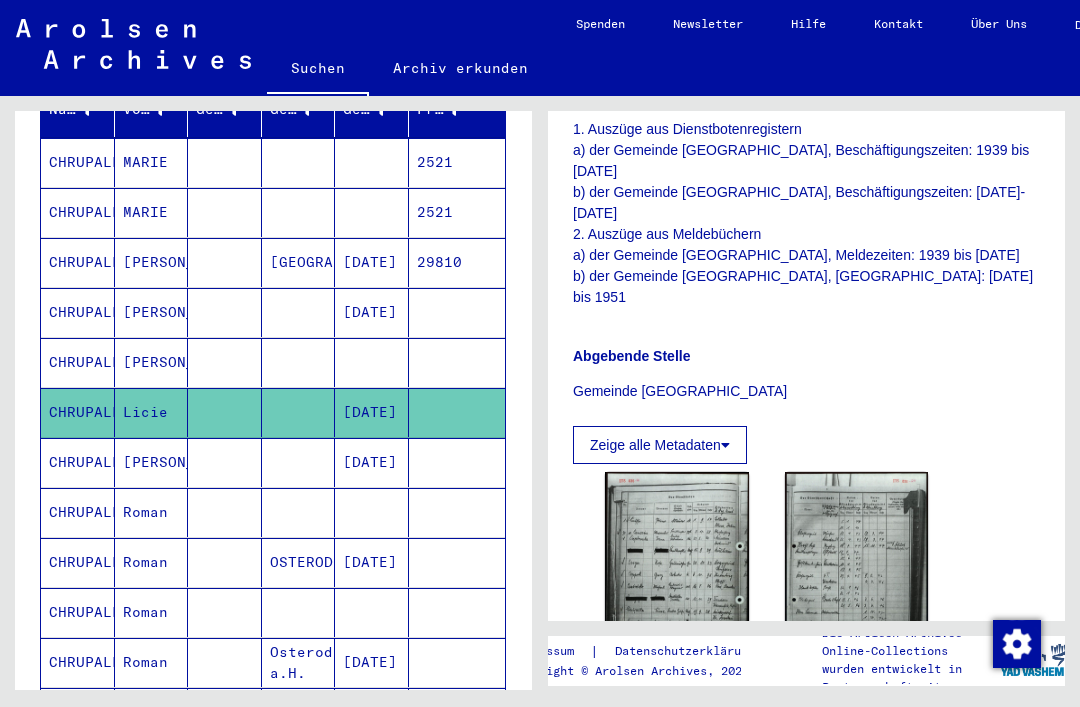 scroll, scrollTop: 297, scrollLeft: 0, axis: vertical 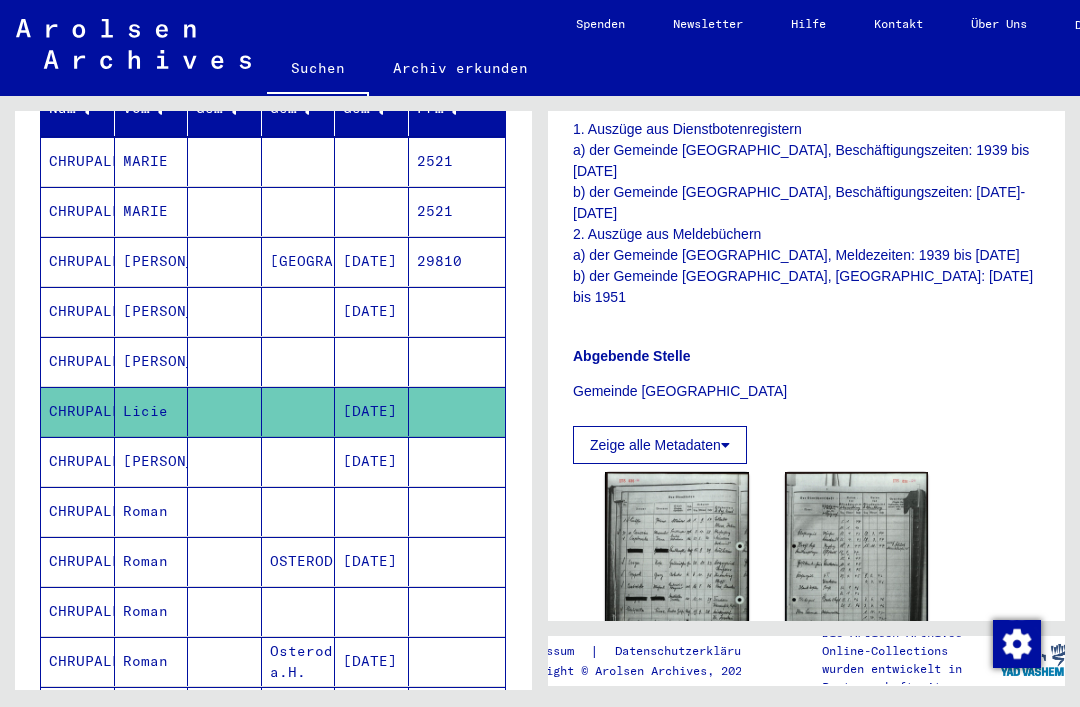 click on "[PERSON_NAME]" at bounding box center [152, 511] 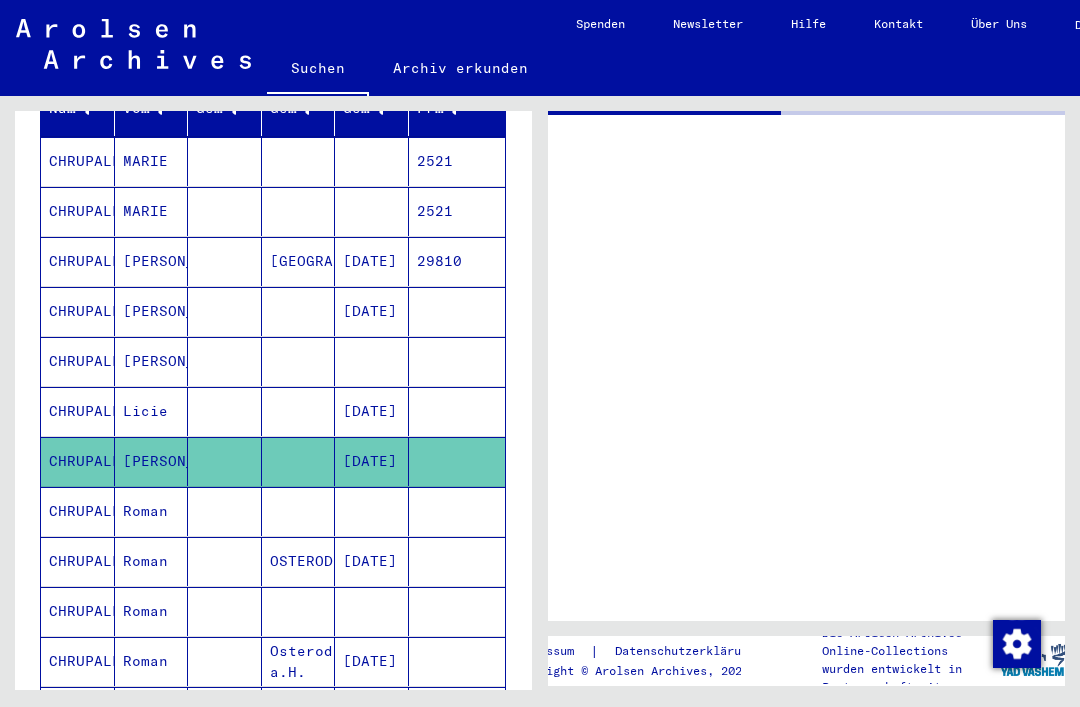 scroll, scrollTop: 0, scrollLeft: 0, axis: both 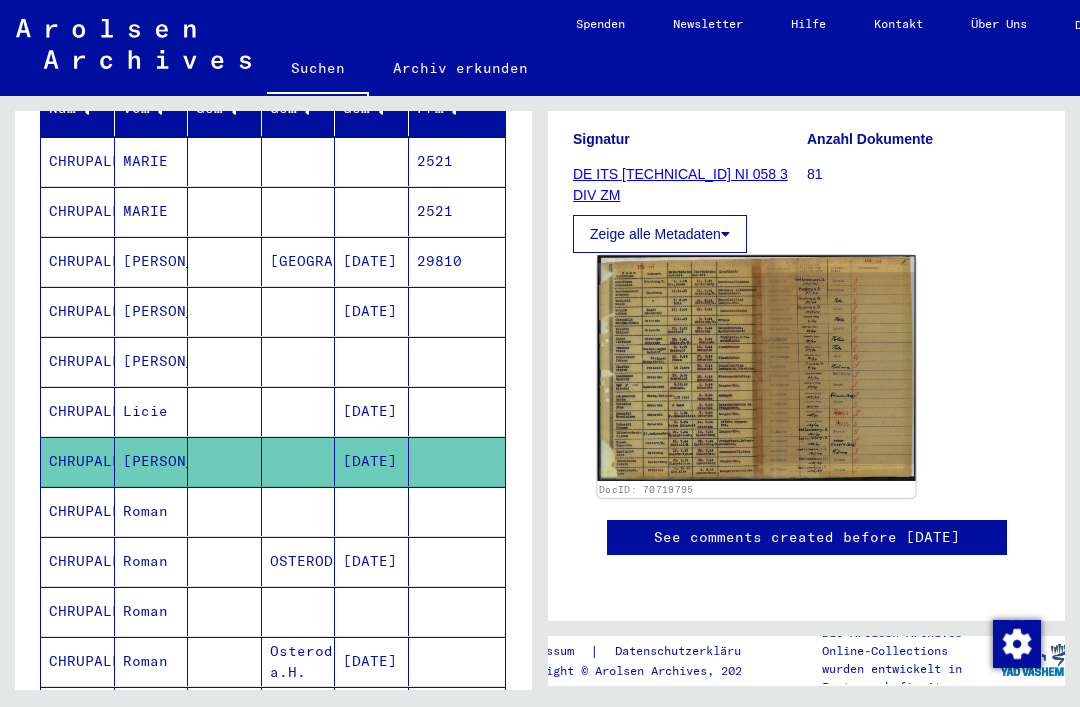 click 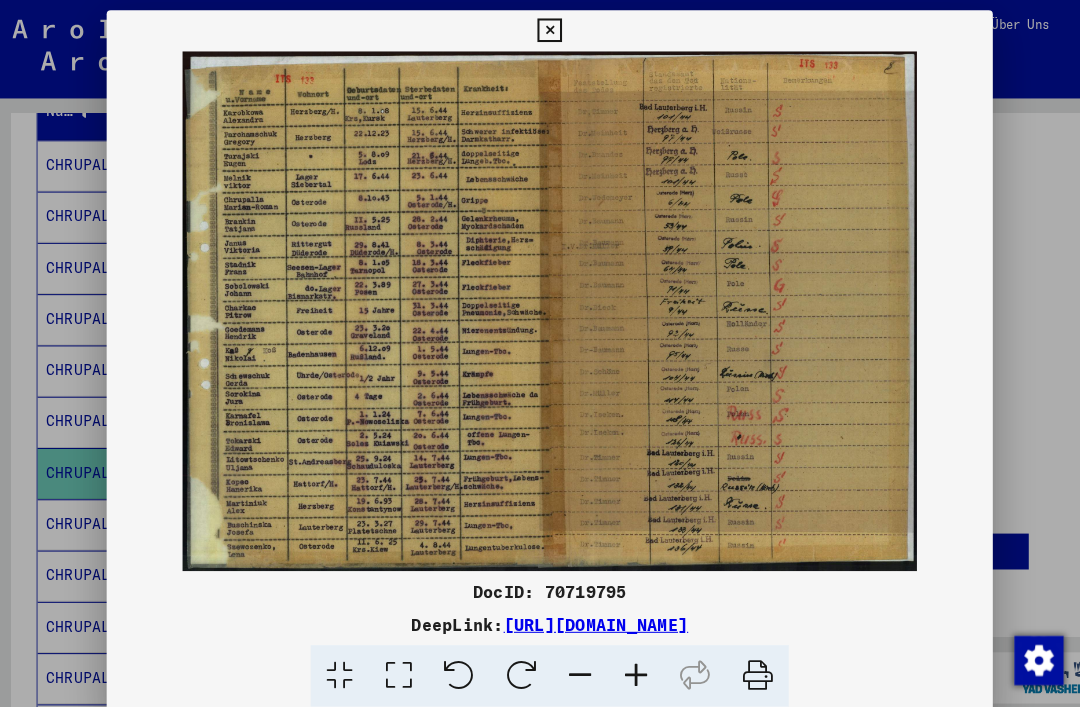 click at bounding box center (539, 30) 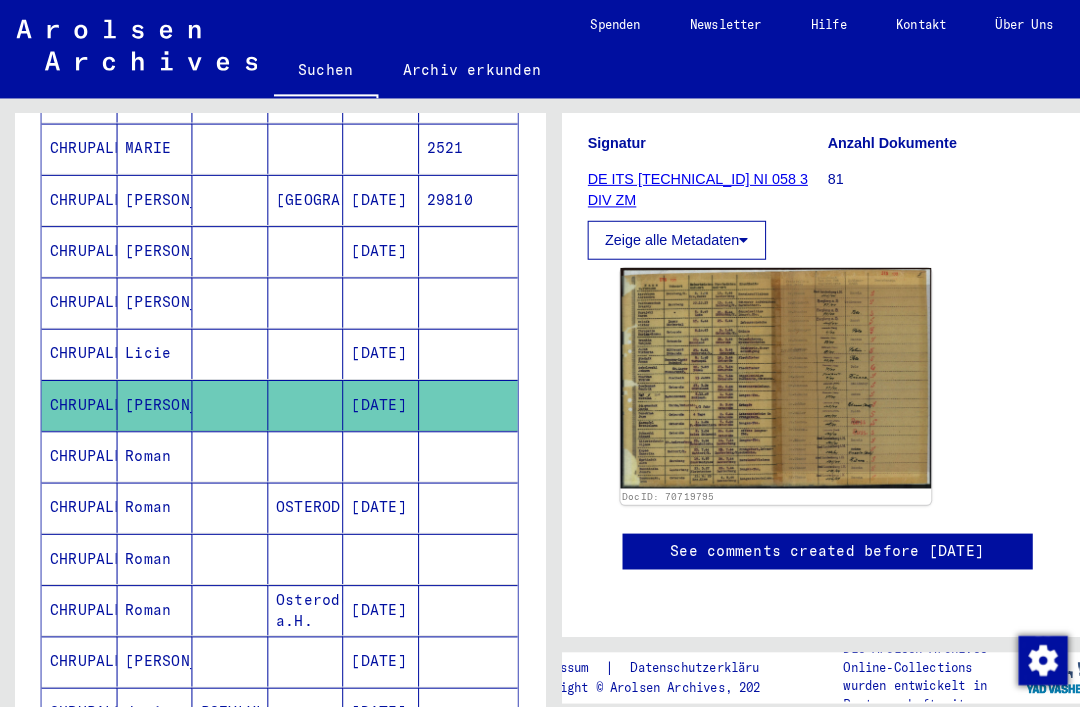 scroll, scrollTop: 367, scrollLeft: 0, axis: vertical 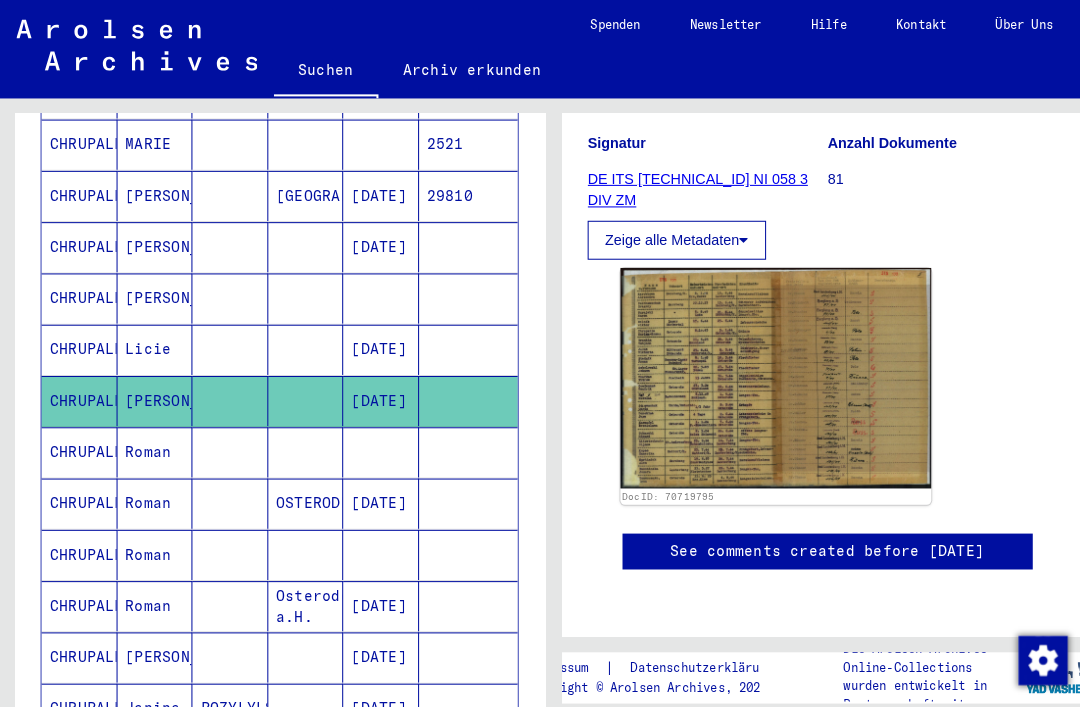 click on "CHRUPALLA" at bounding box center (78, 491) 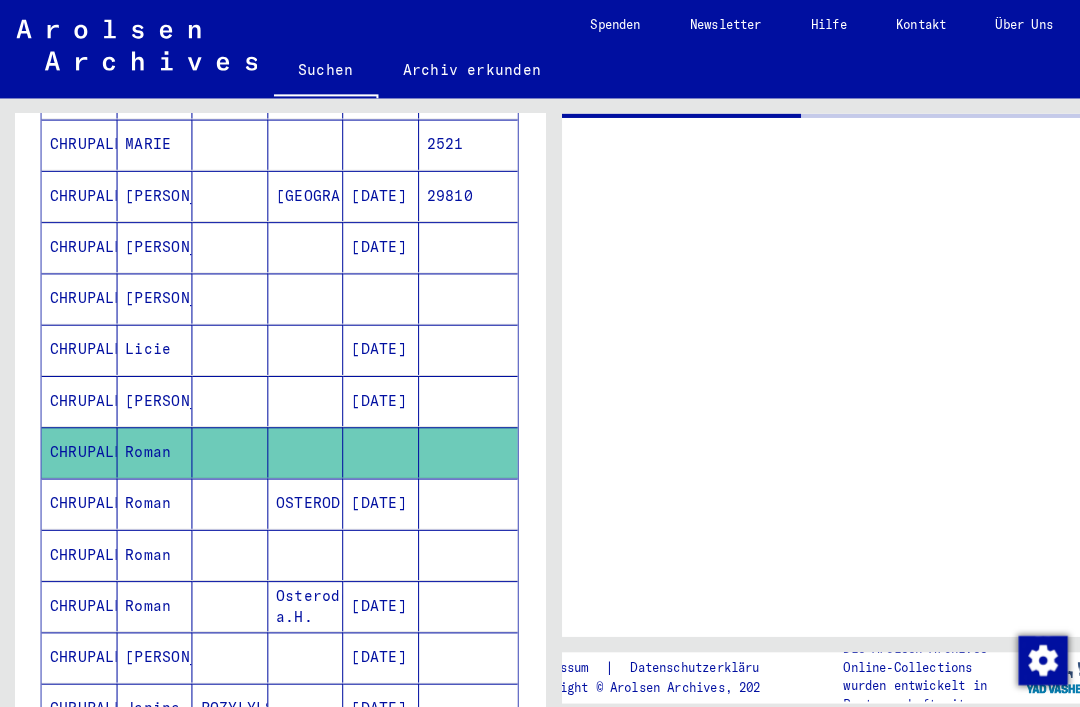 scroll, scrollTop: 0, scrollLeft: 0, axis: both 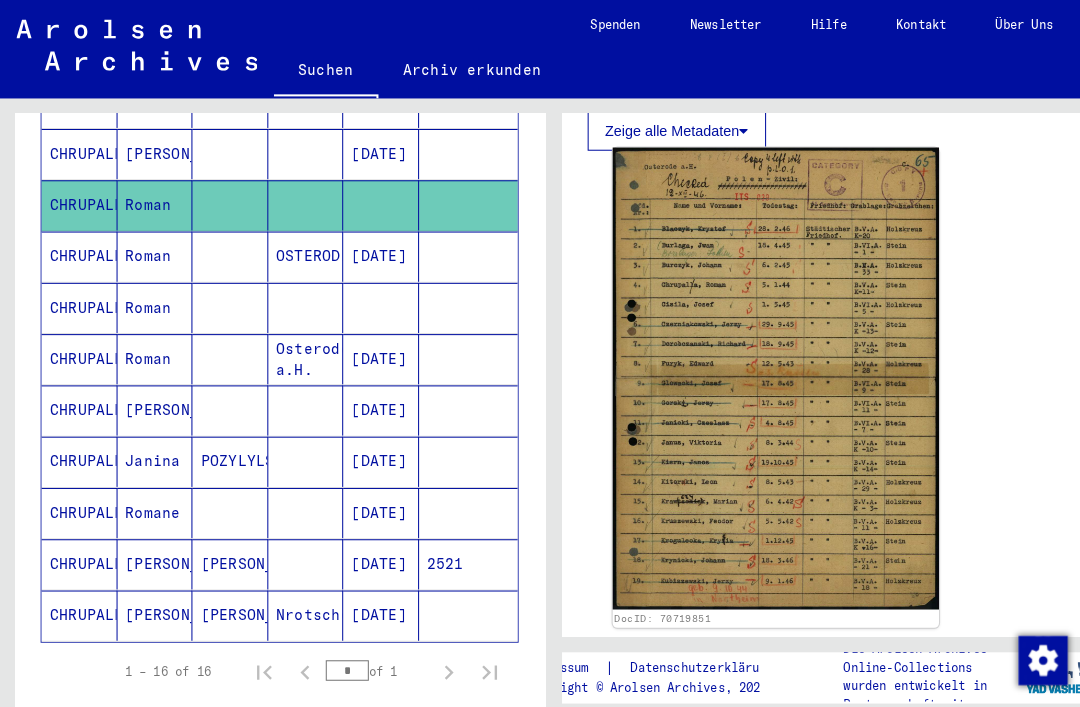 click 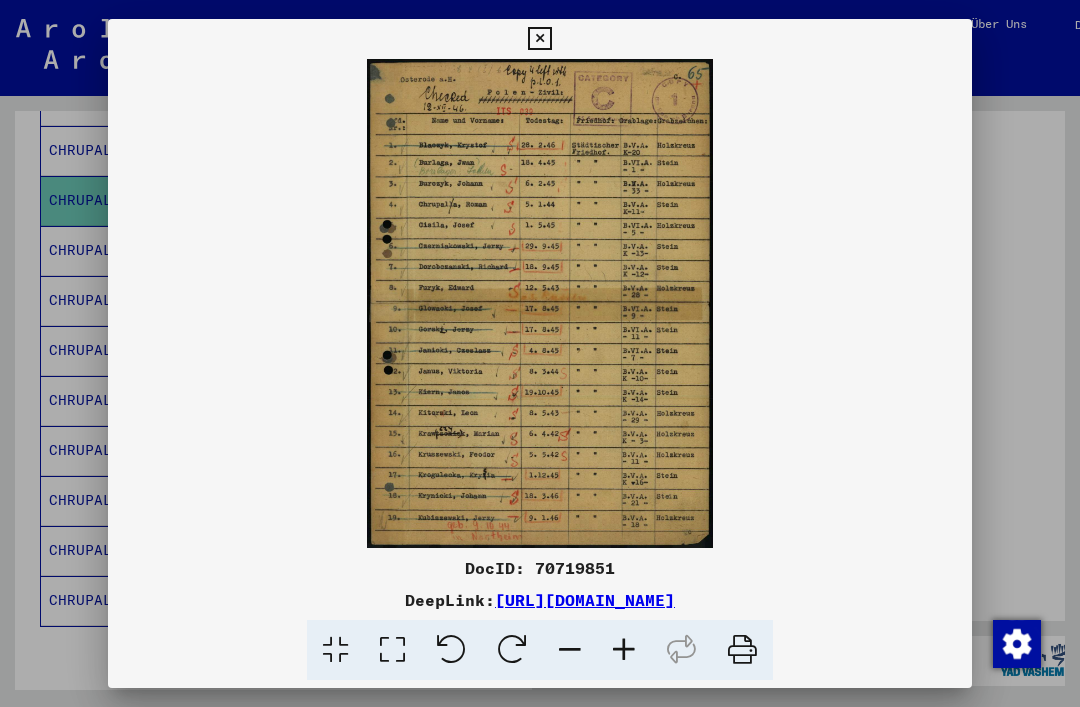 click at bounding box center [539, 39] 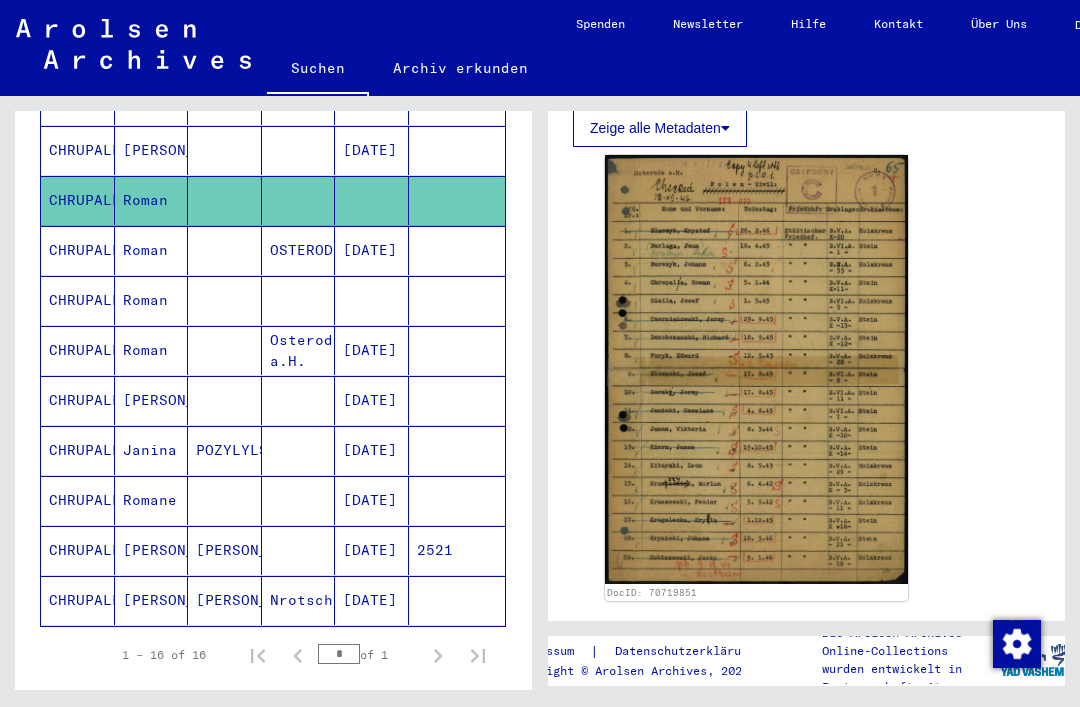 click on "[PERSON_NAME]" at bounding box center [152, 450] 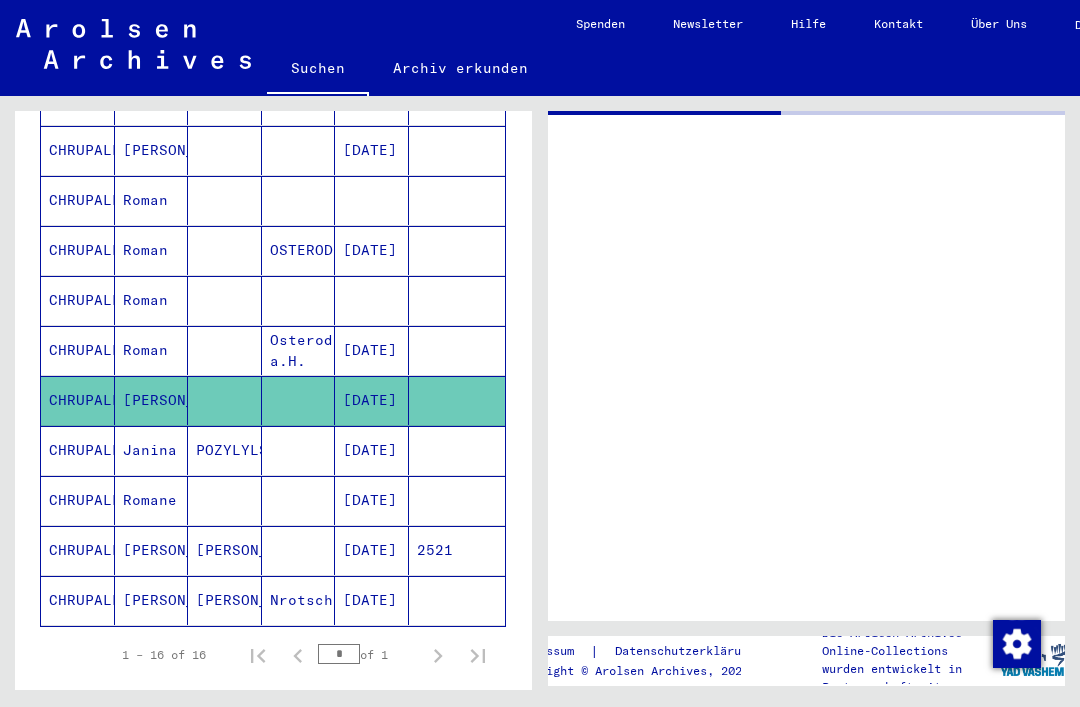 scroll, scrollTop: 0, scrollLeft: 0, axis: both 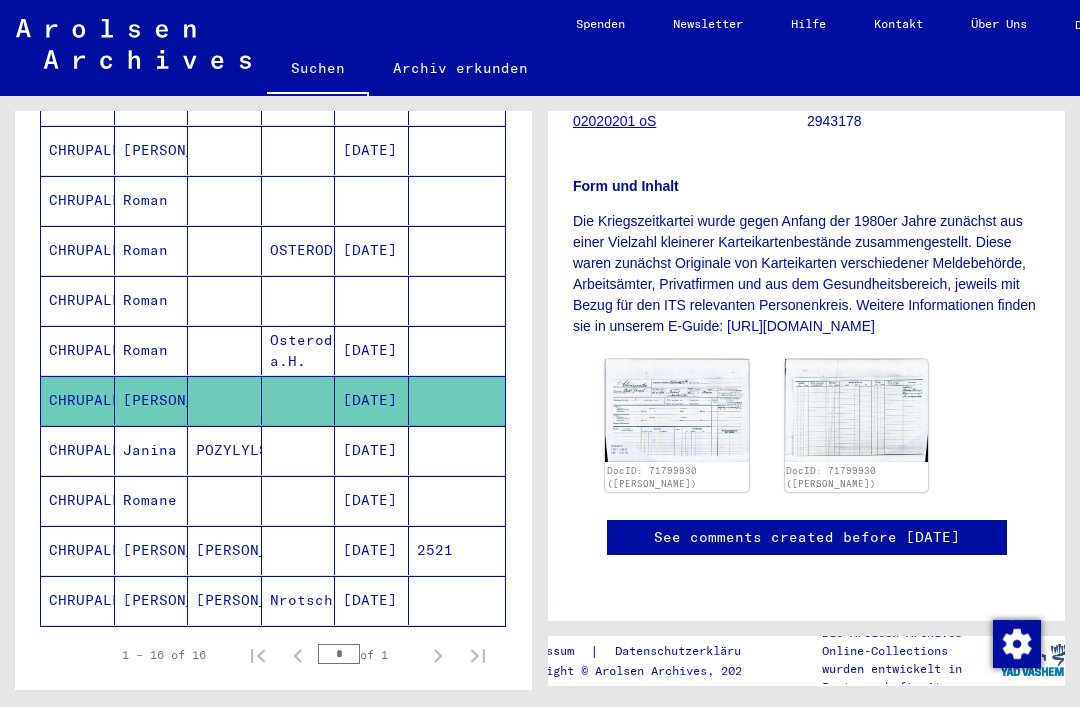 click on "Janina" at bounding box center [152, 500] 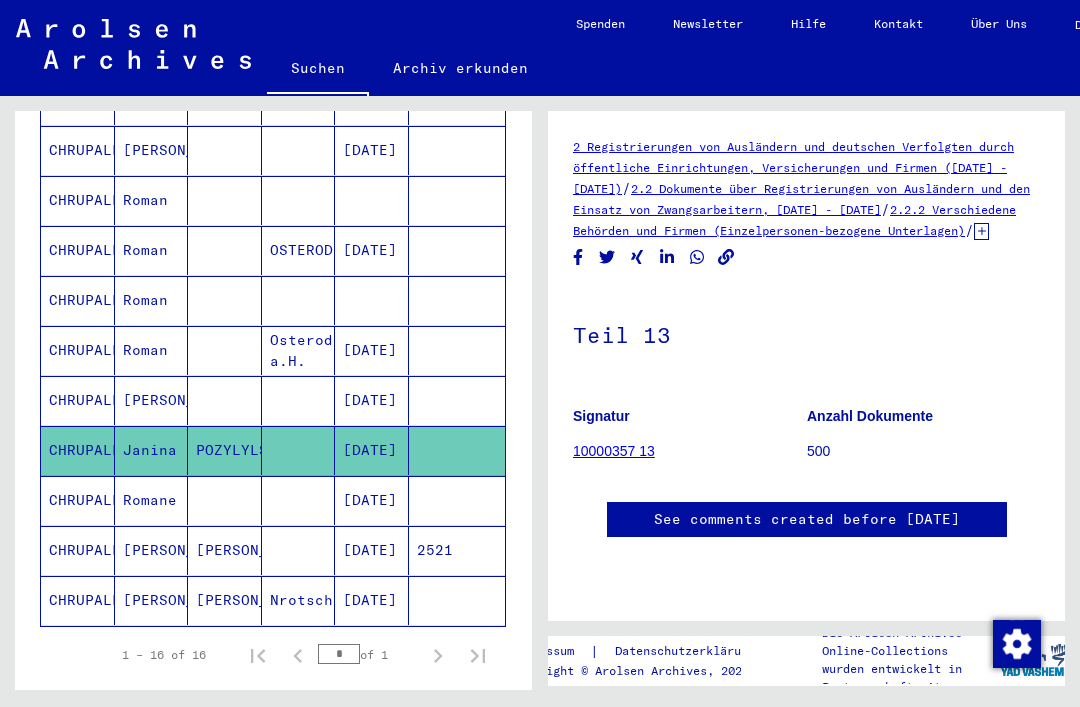 scroll, scrollTop: 0, scrollLeft: 0, axis: both 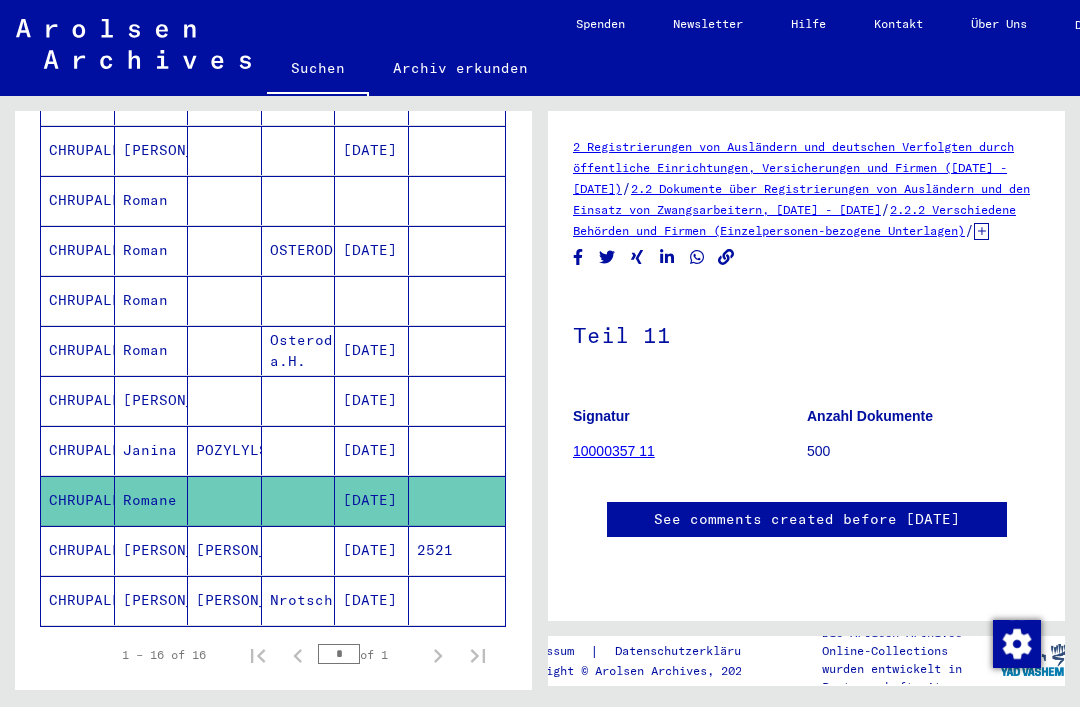 click on "[PERSON_NAME]" at bounding box center [152, 600] 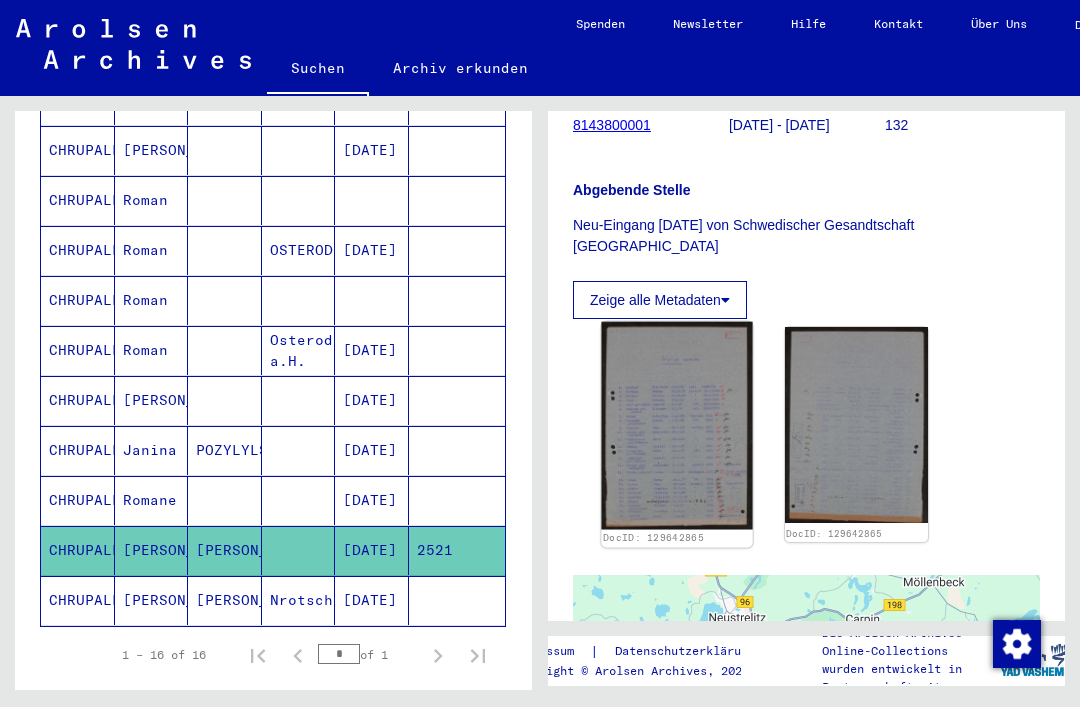 click 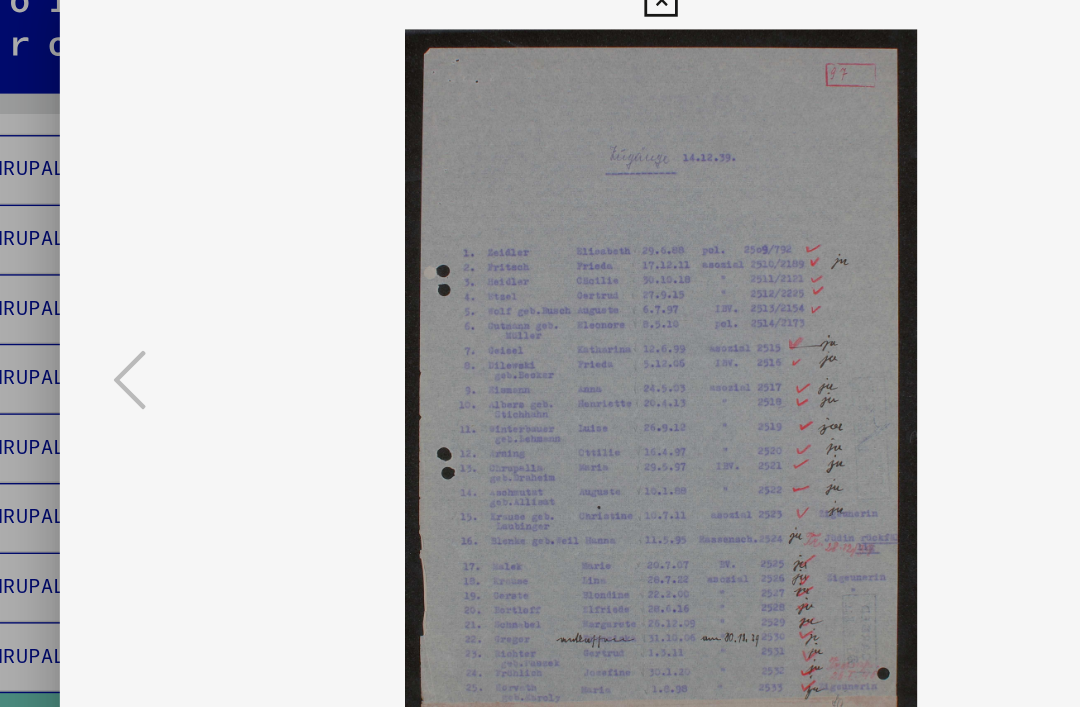 click at bounding box center (540, 303) 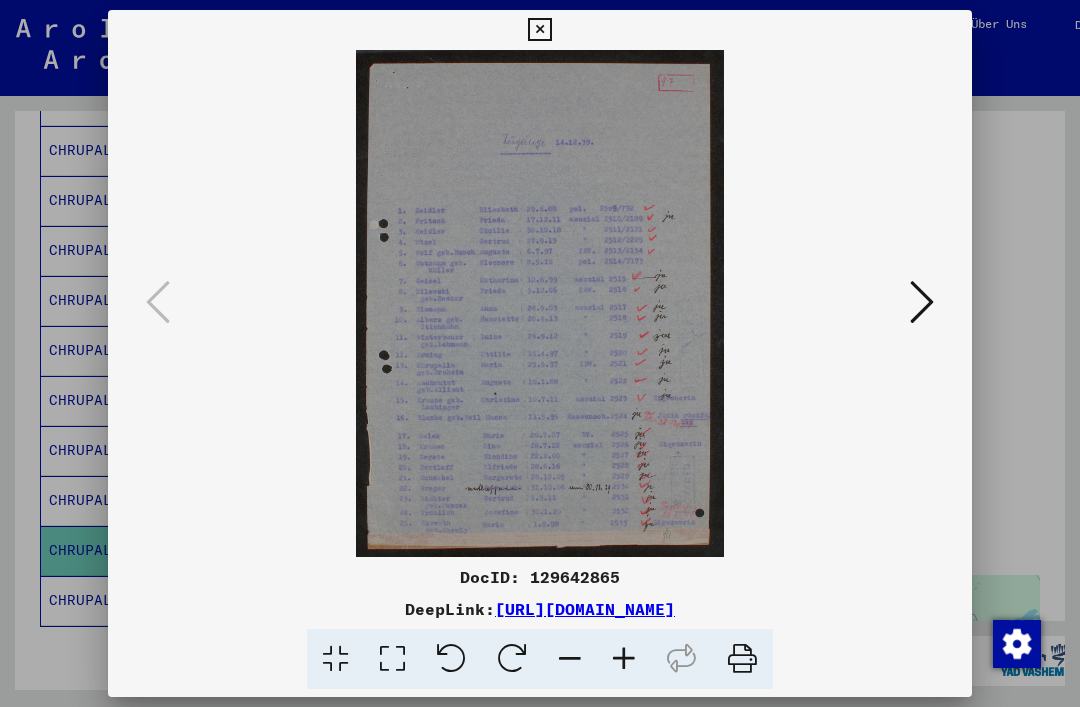 click at bounding box center [922, 303] 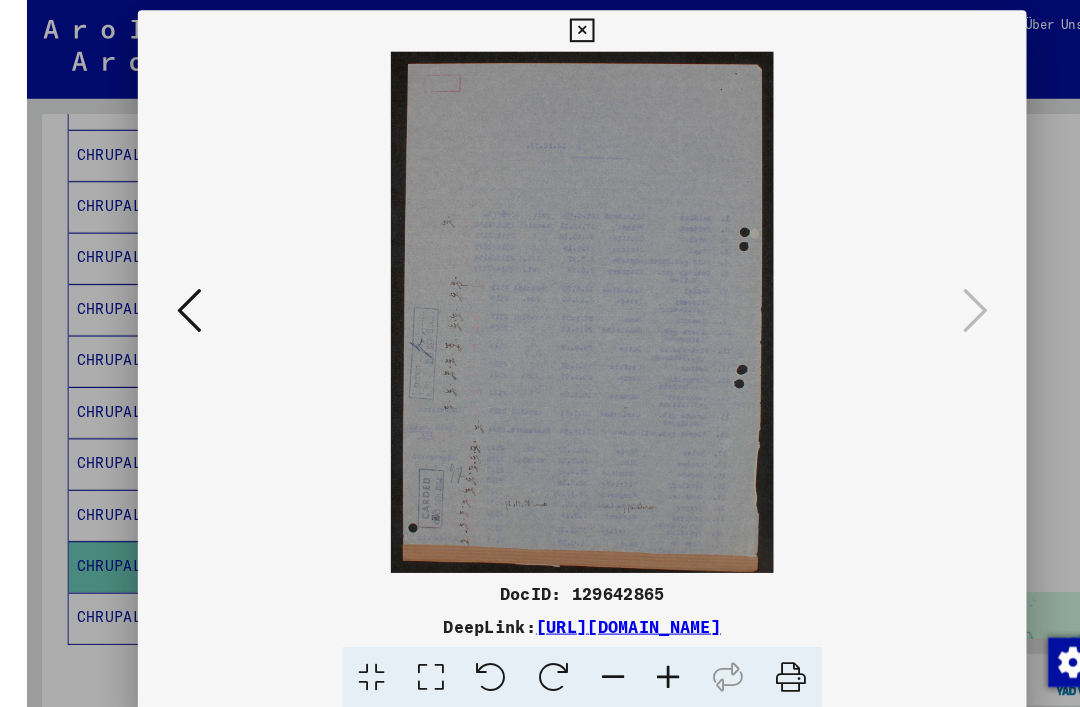 click at bounding box center (540, 353) 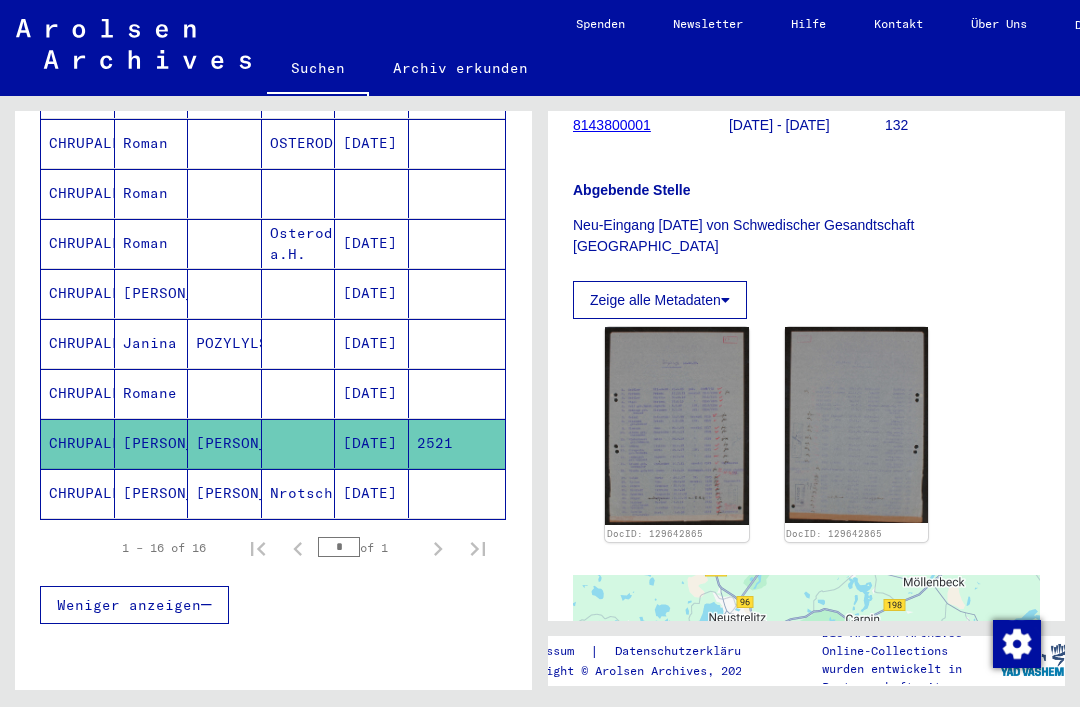 scroll, scrollTop: 713, scrollLeft: 0, axis: vertical 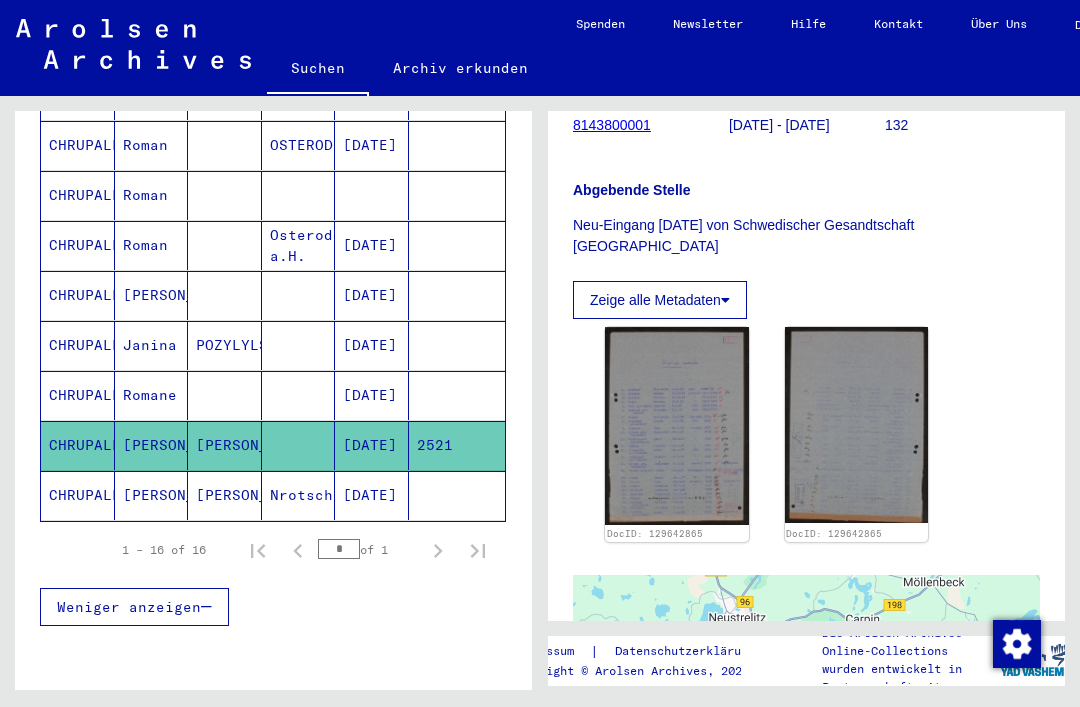click on "[PERSON_NAME]" 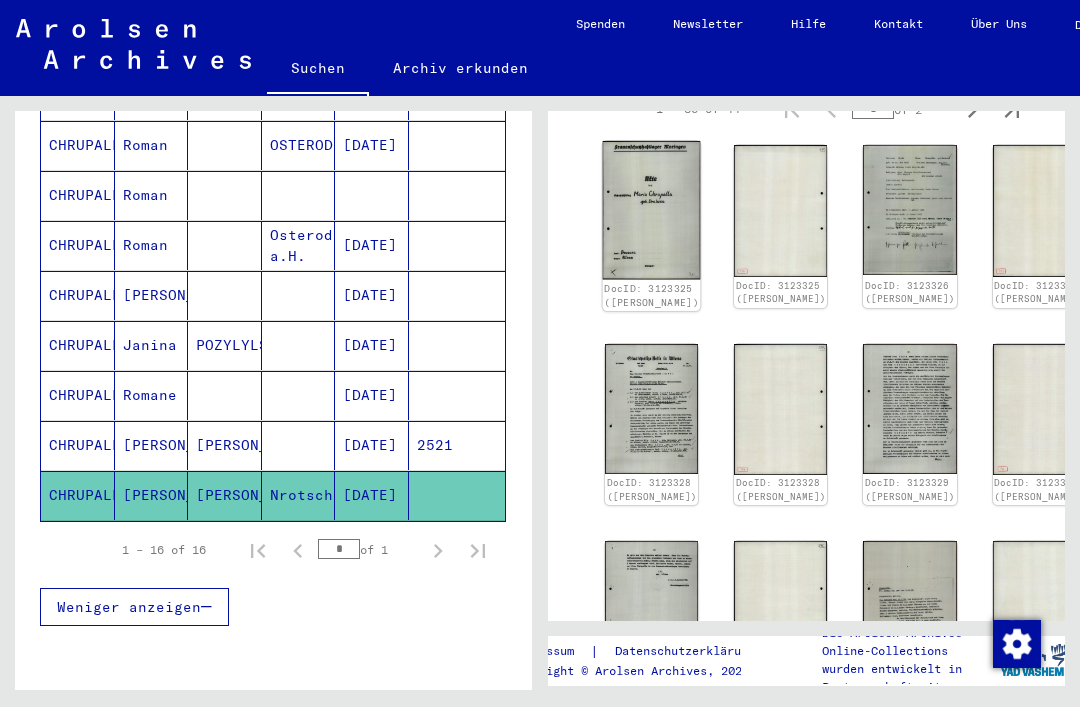 click 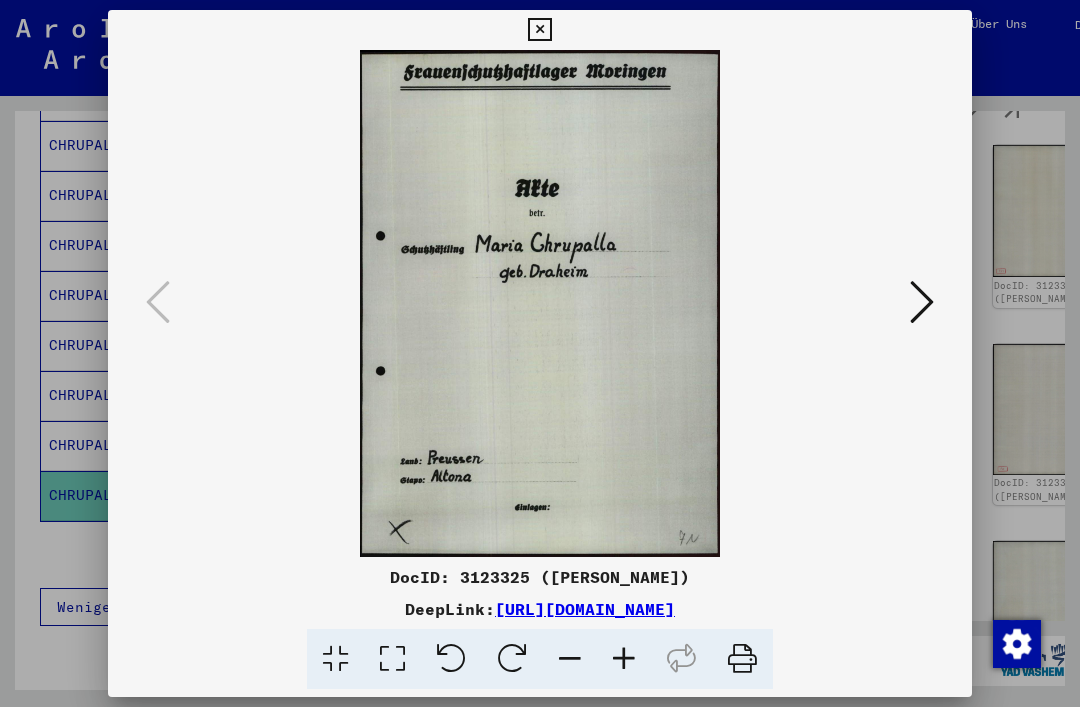 click at bounding box center (922, 302) 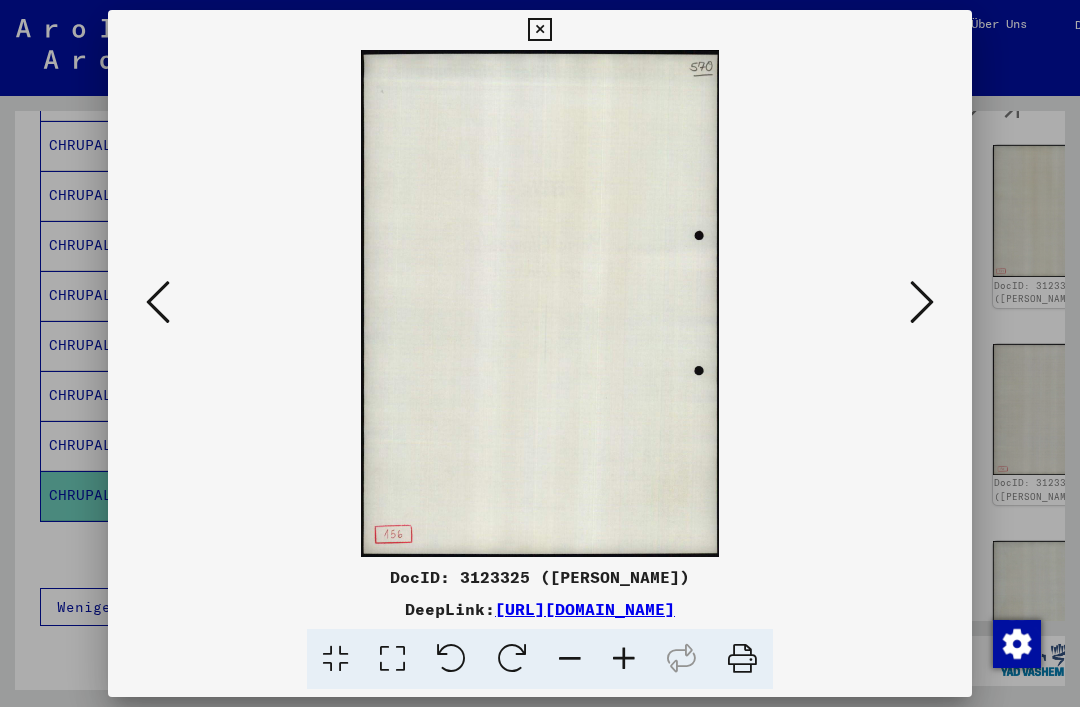 click at bounding box center [922, 302] 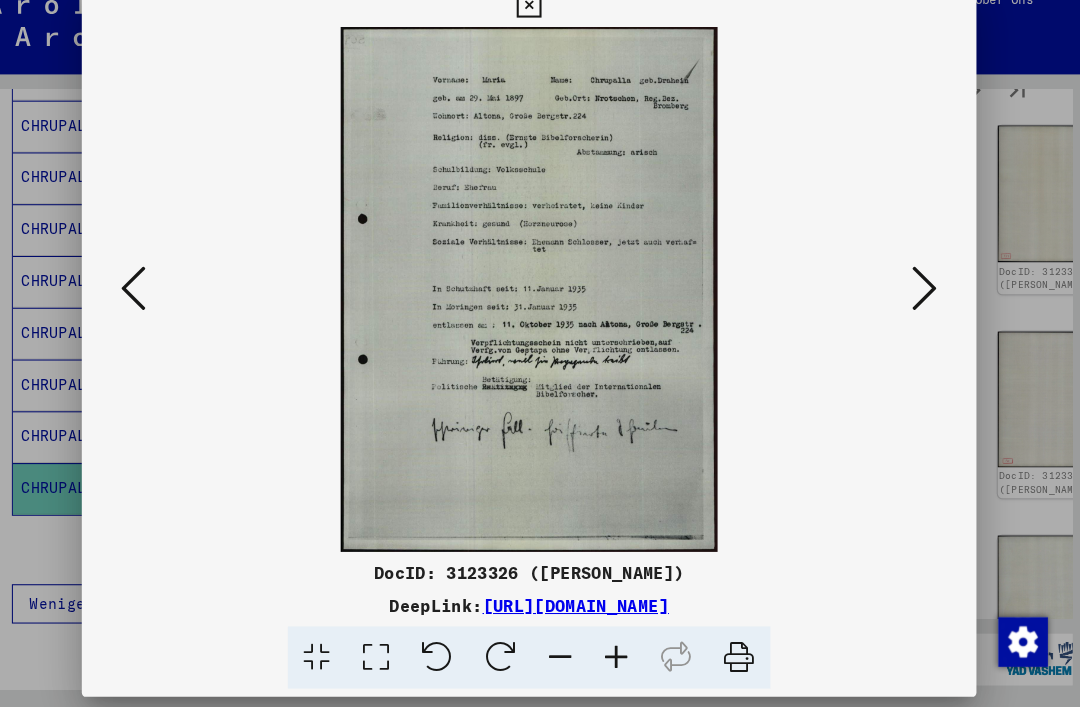 click at bounding box center [922, 302] 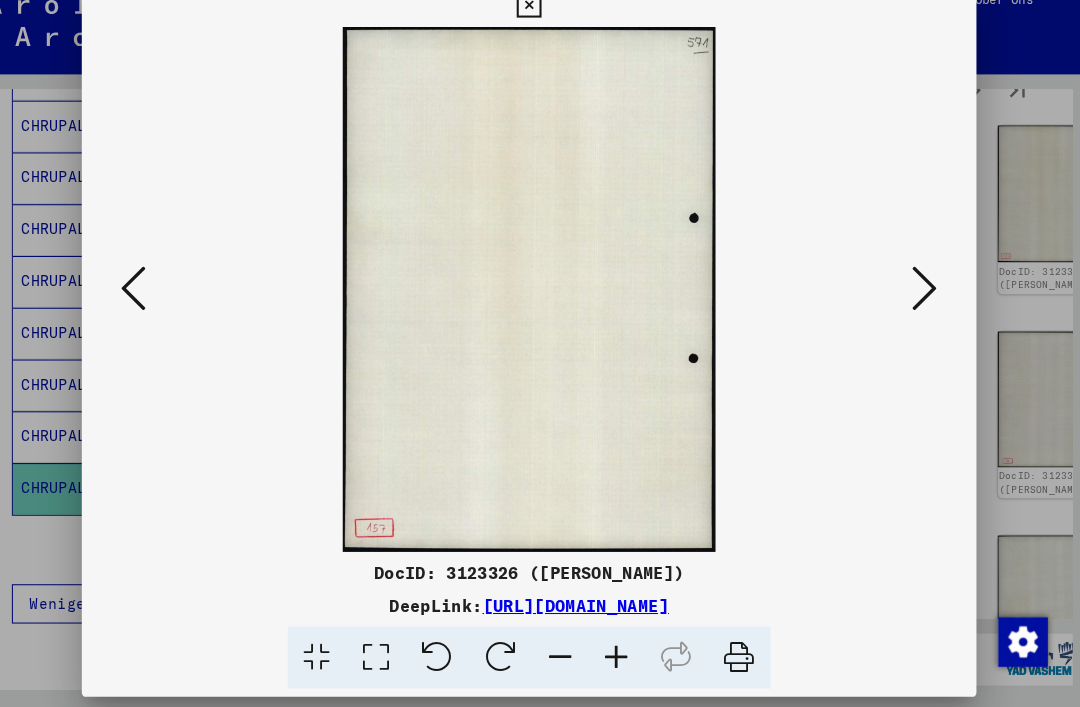 click at bounding box center [922, 302] 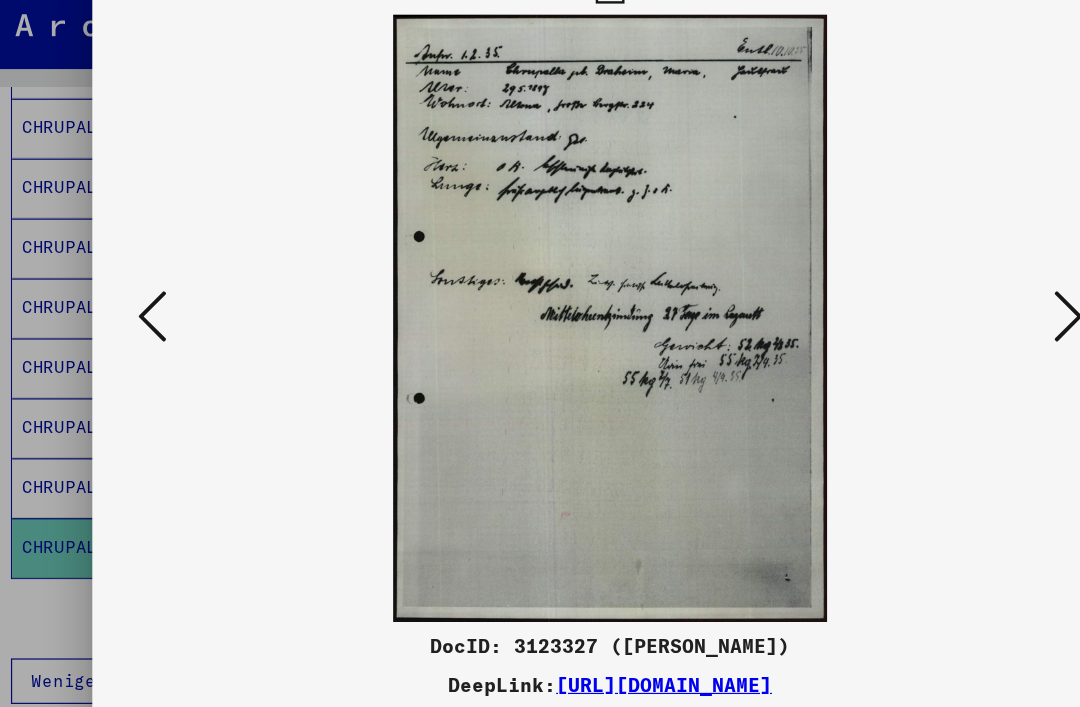 click at bounding box center (922, 302) 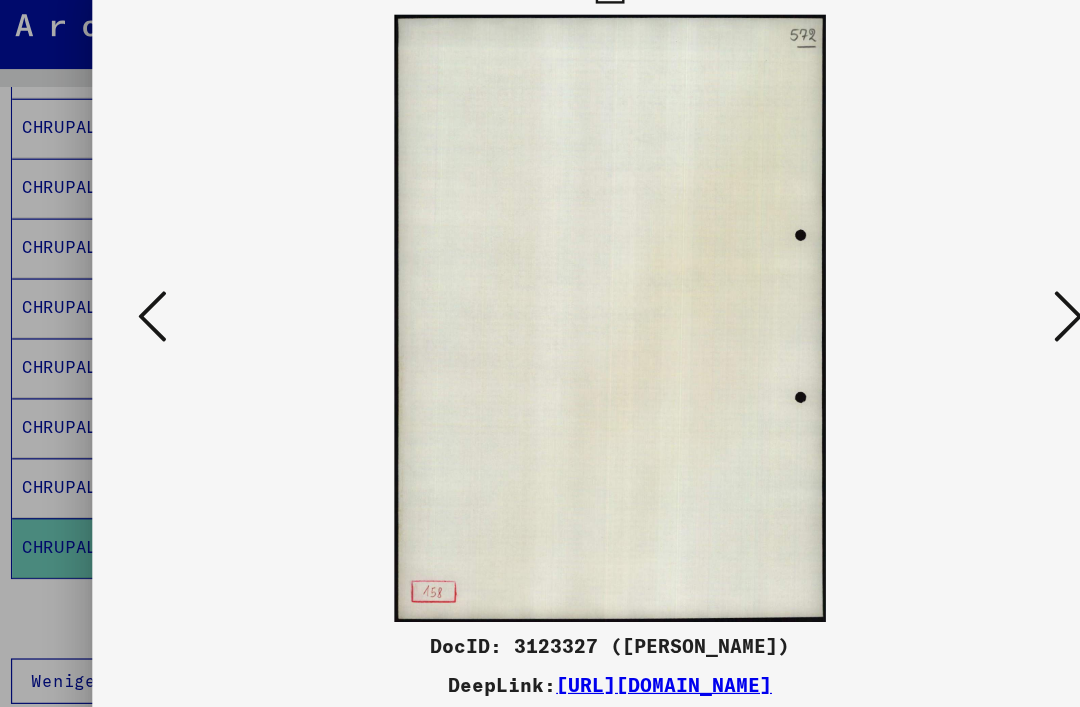 click at bounding box center (922, 302) 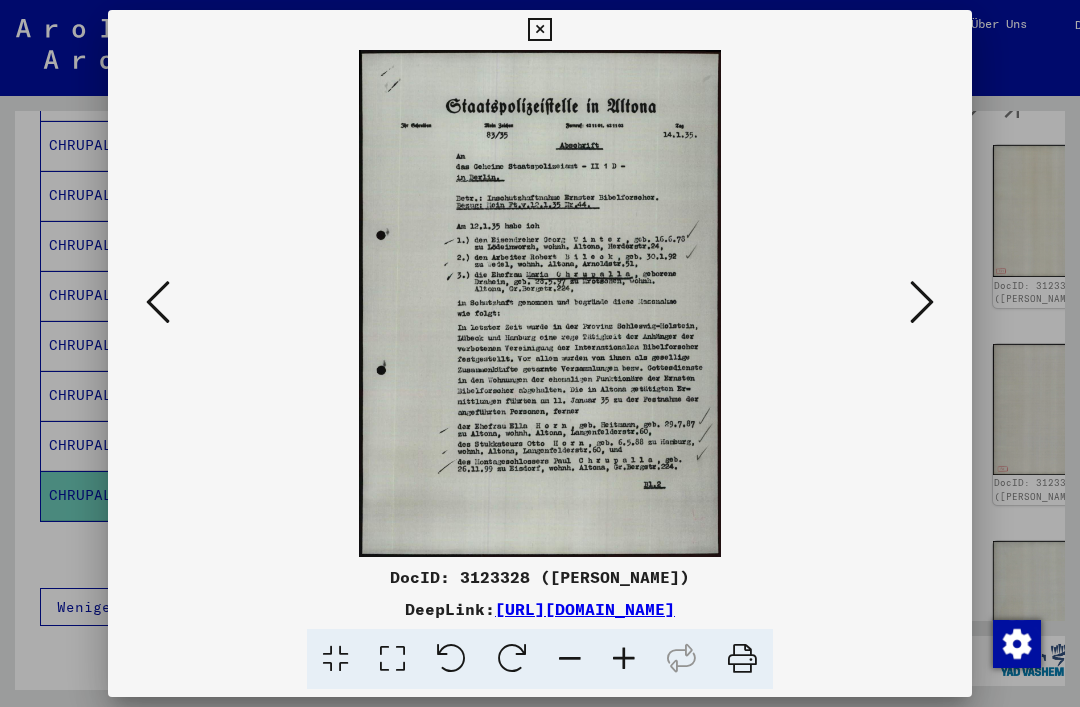click at bounding box center (922, 302) 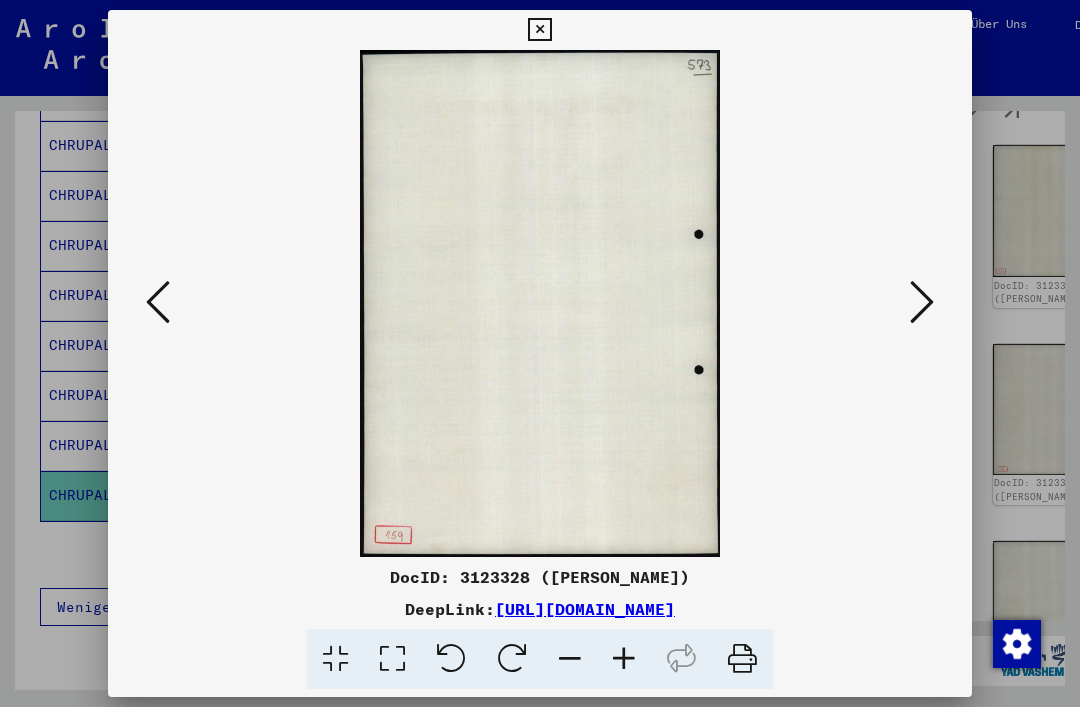 click at bounding box center (922, 303) 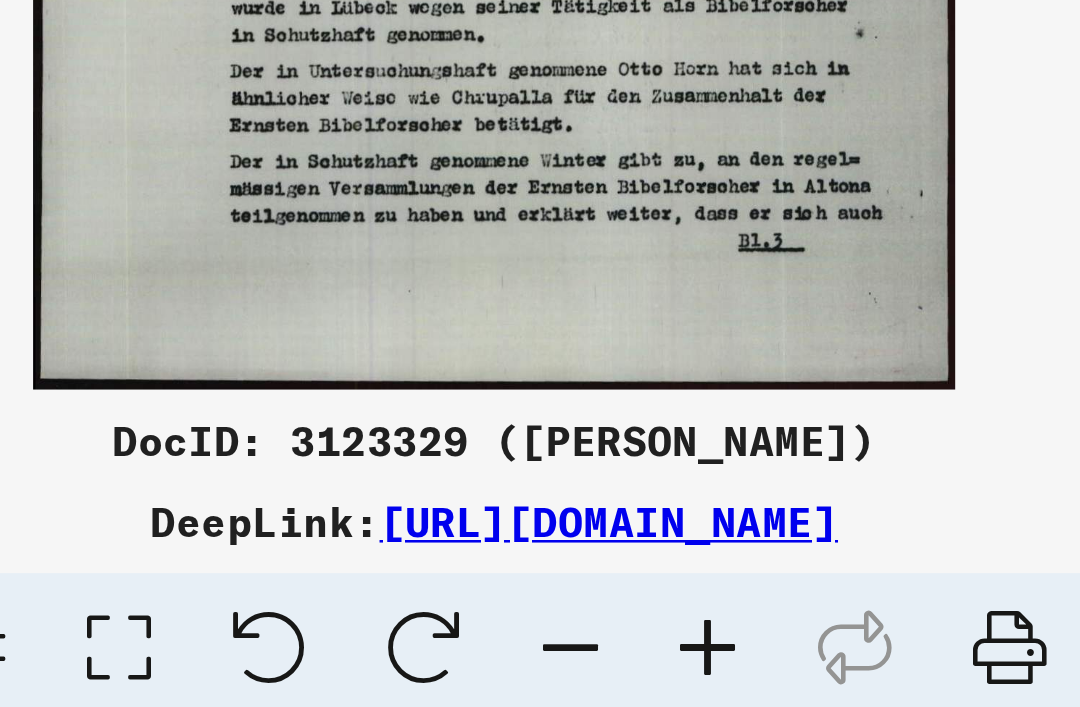 scroll, scrollTop: 0, scrollLeft: 0, axis: both 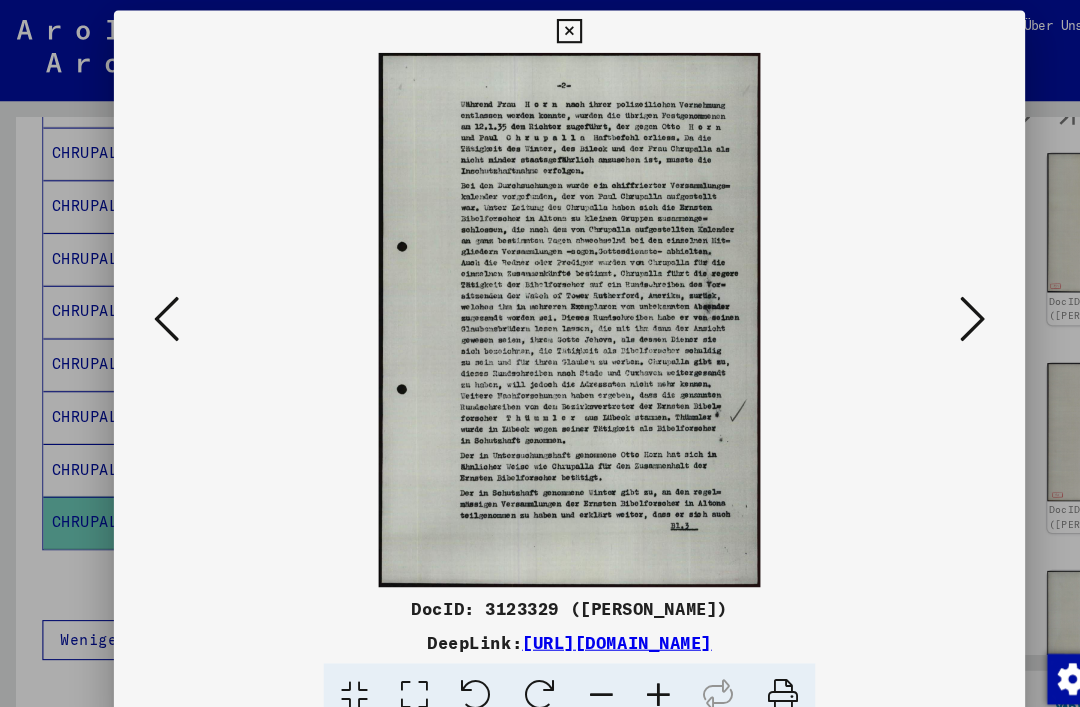 click at bounding box center (922, 302) 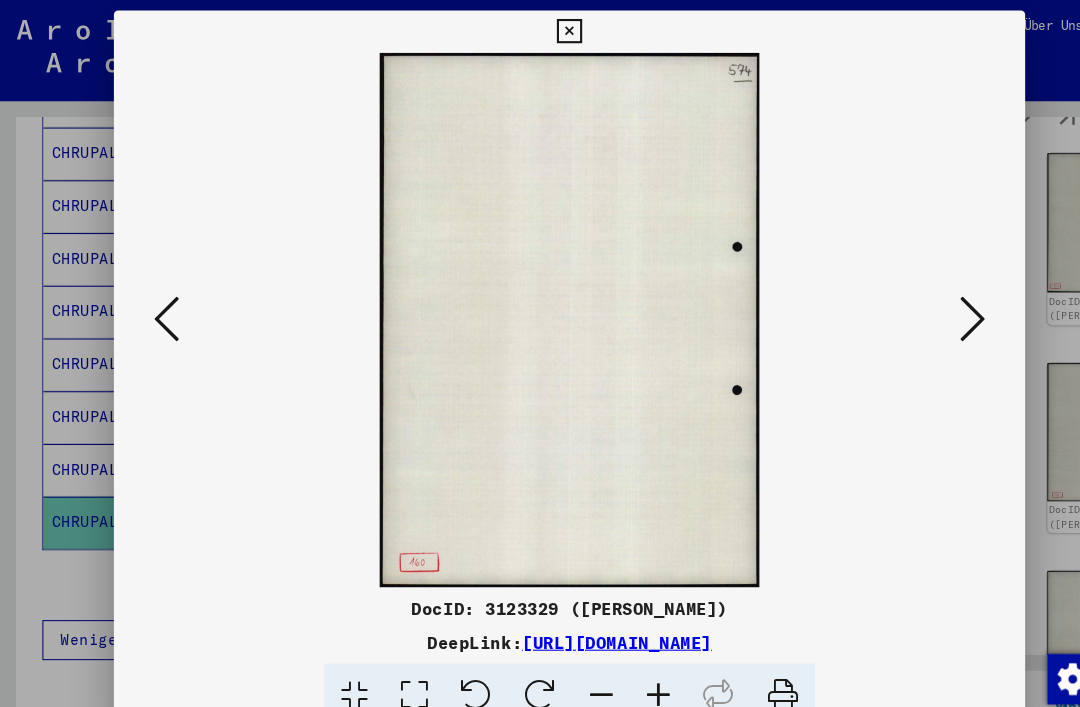 click at bounding box center (922, 303) 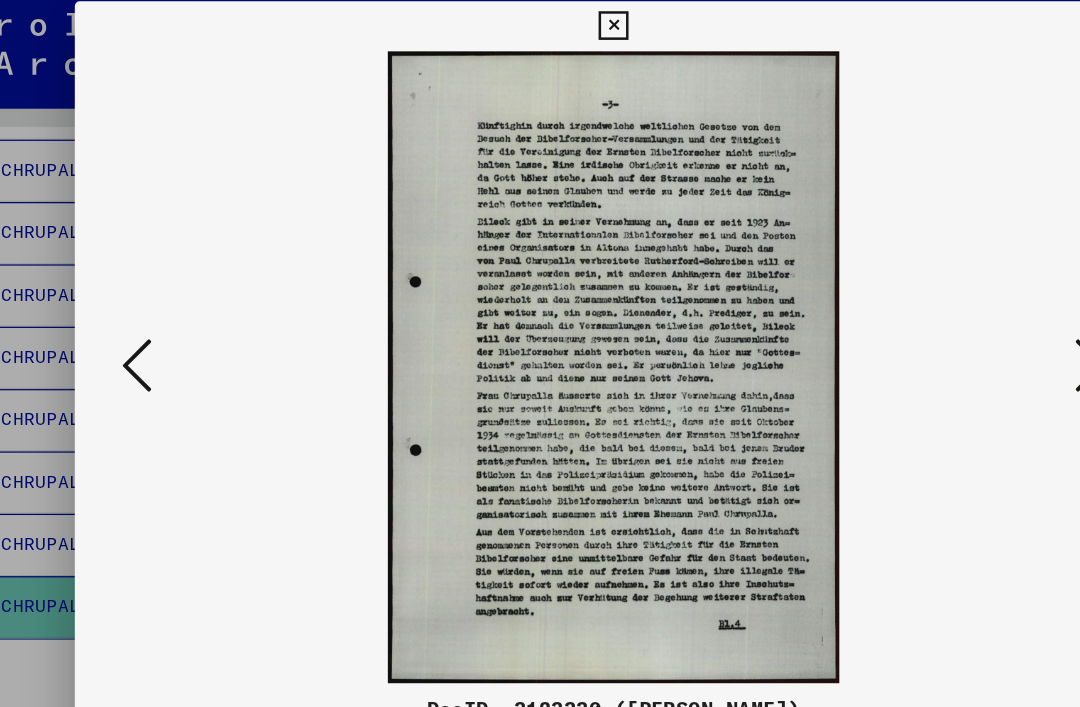 click at bounding box center (922, 302) 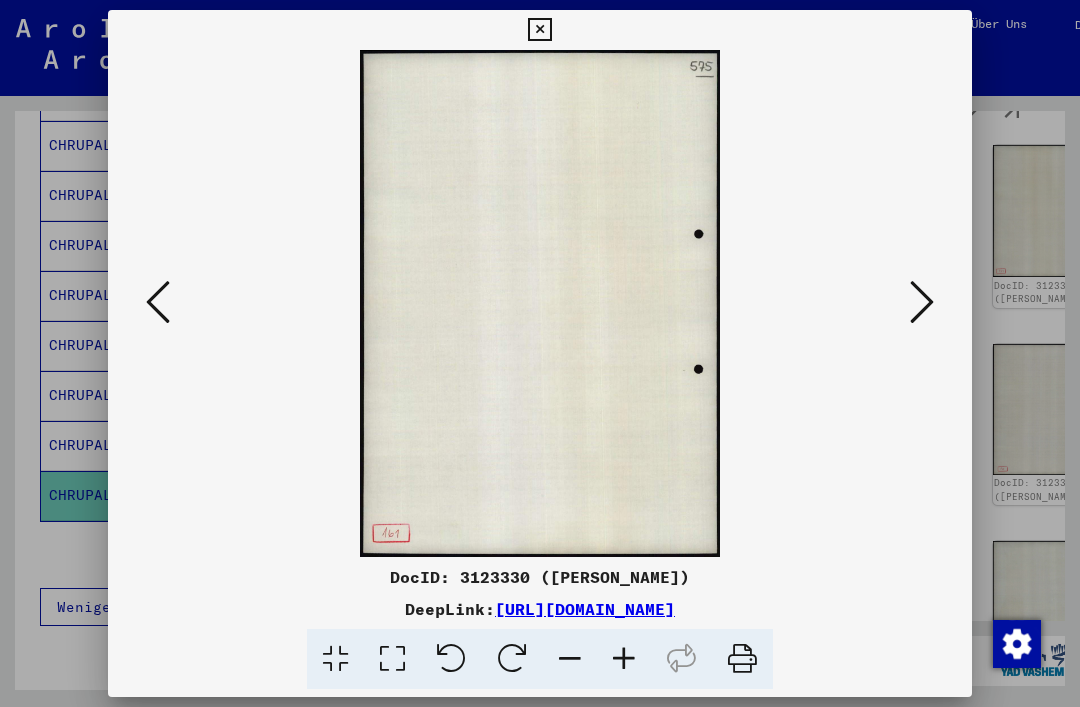 click at bounding box center (922, 302) 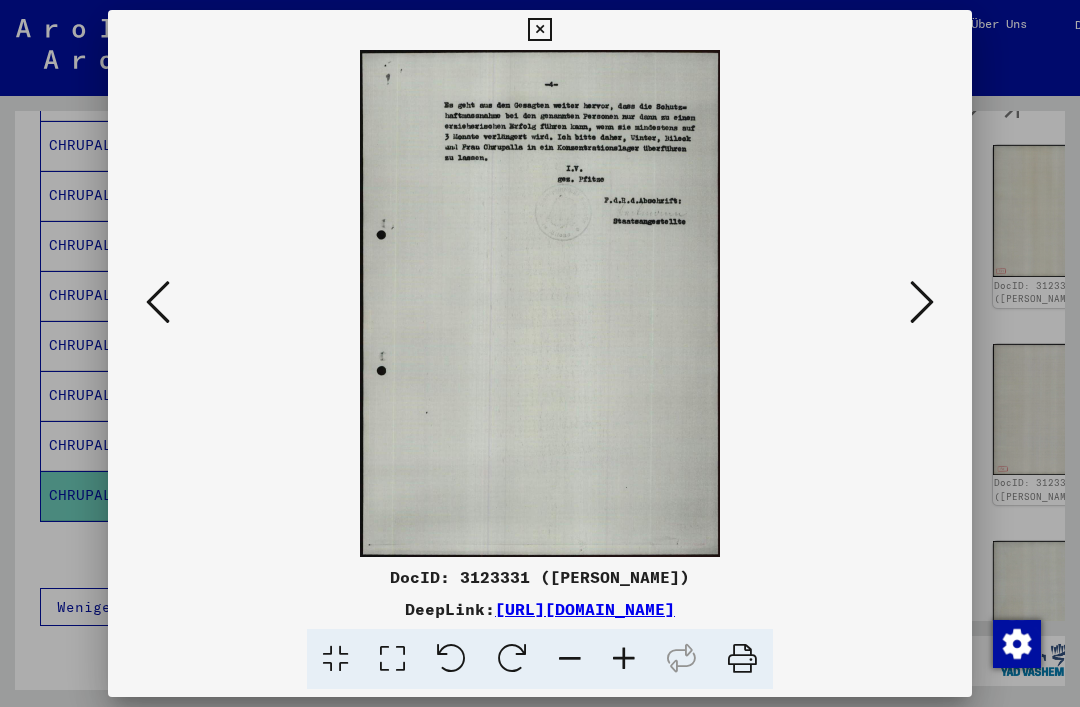 click at bounding box center [922, 302] 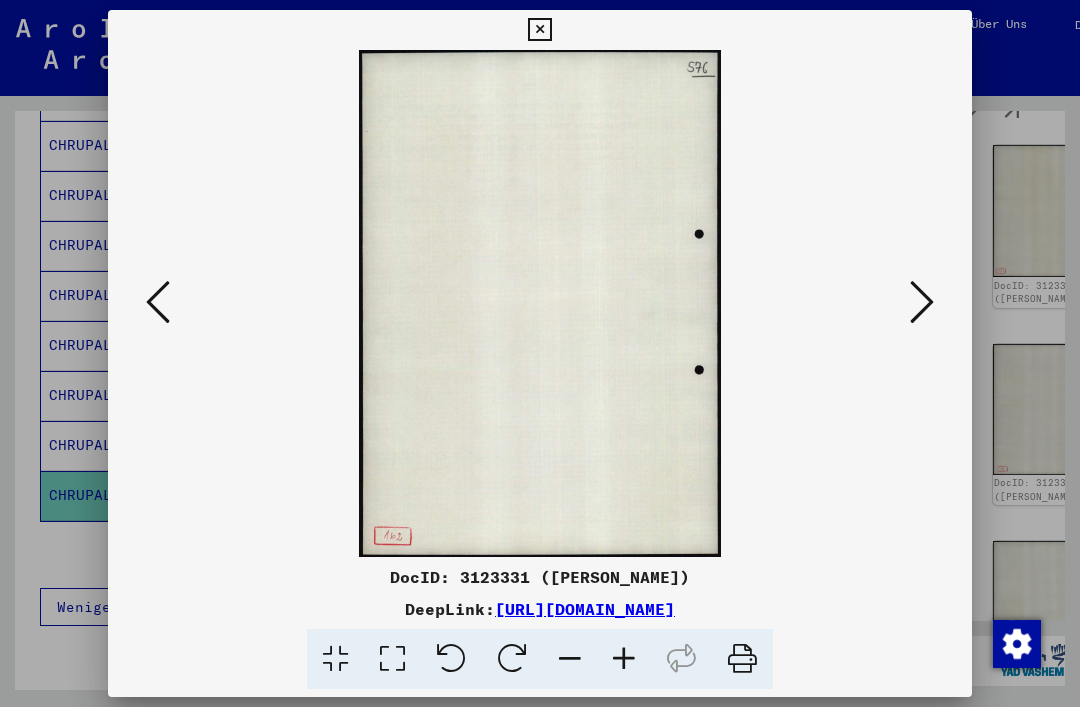 click at bounding box center (158, 303) 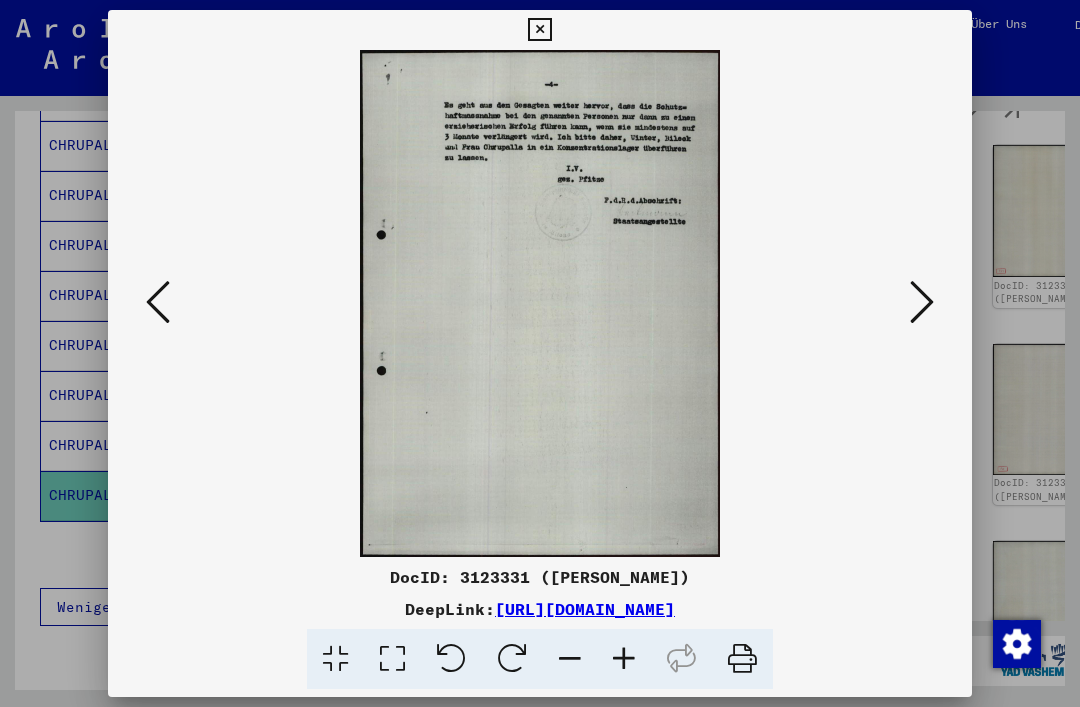click at bounding box center (922, 302) 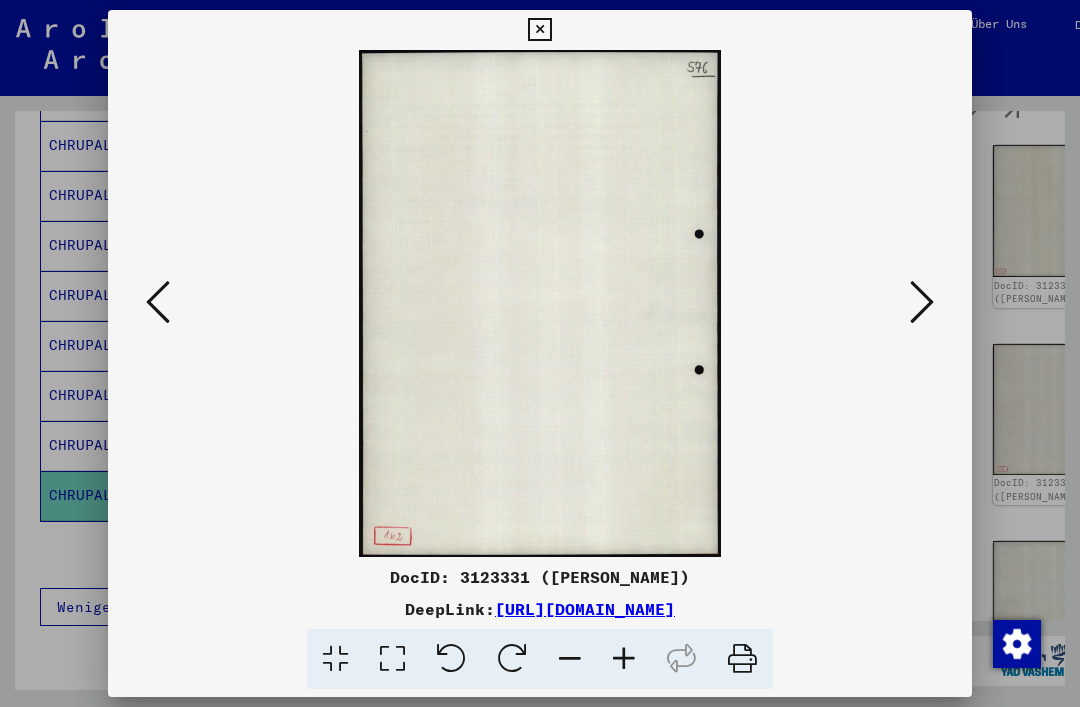 click at bounding box center (922, 302) 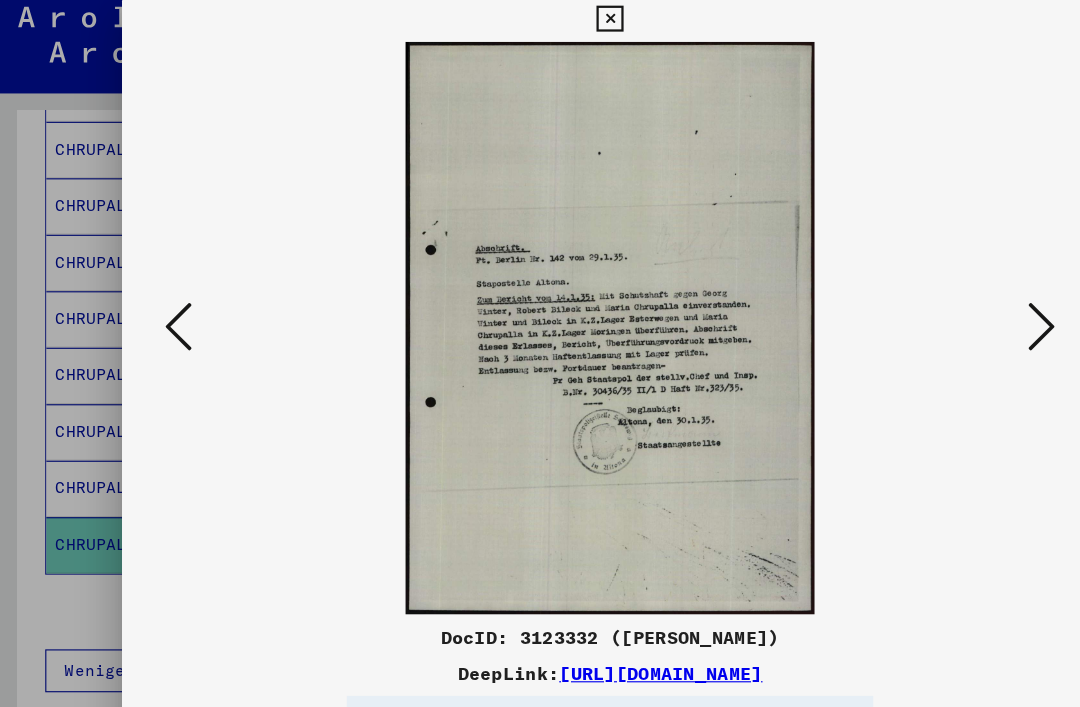 click at bounding box center (922, 302) 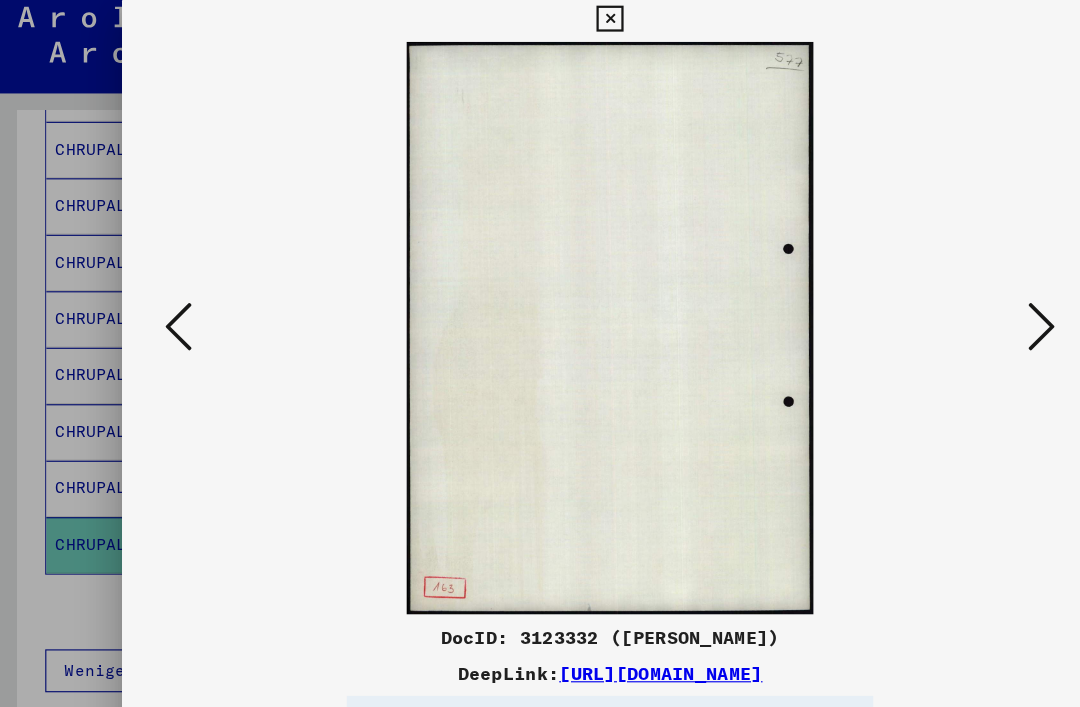 click at bounding box center [922, 303] 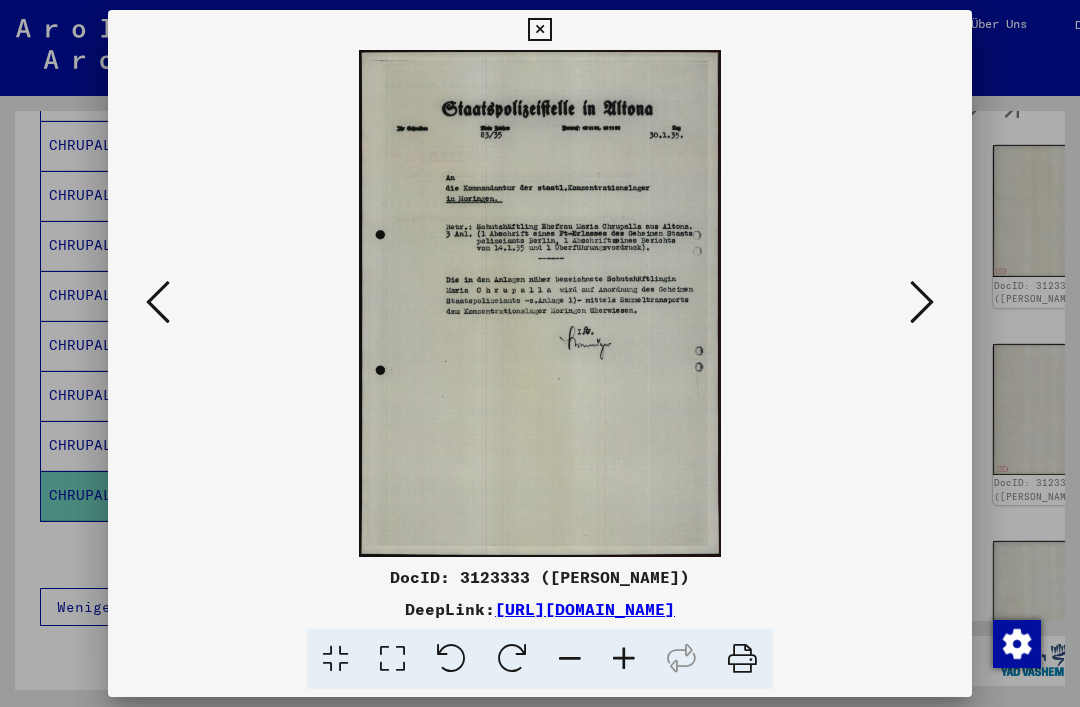 click at bounding box center [922, 302] 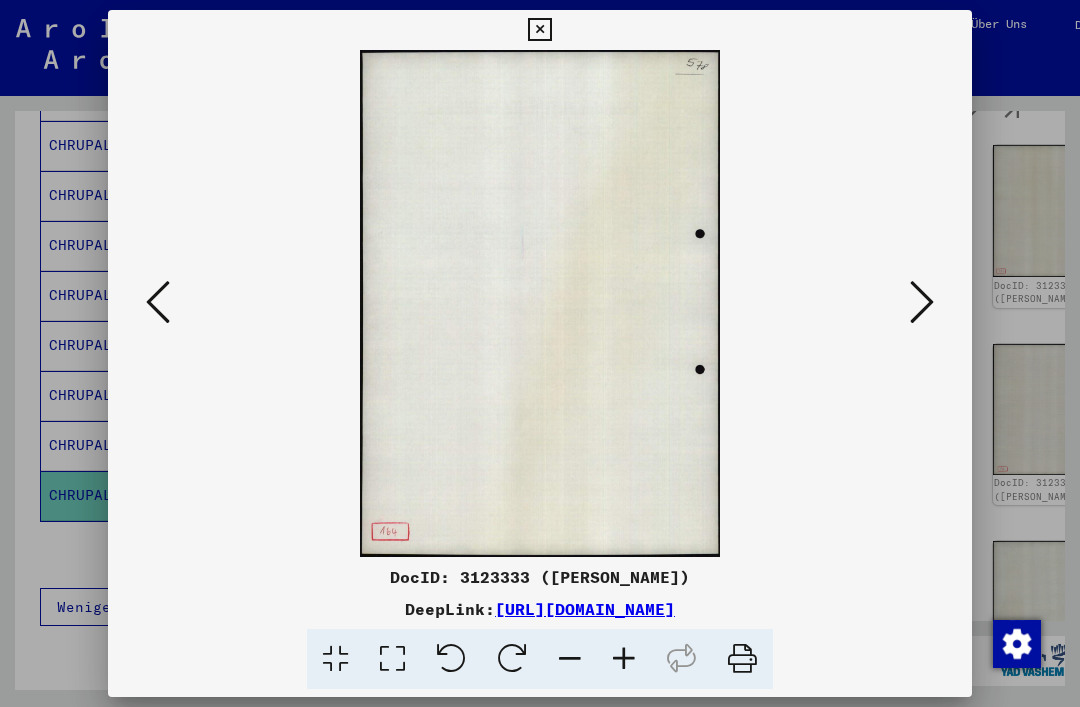click at bounding box center (922, 303) 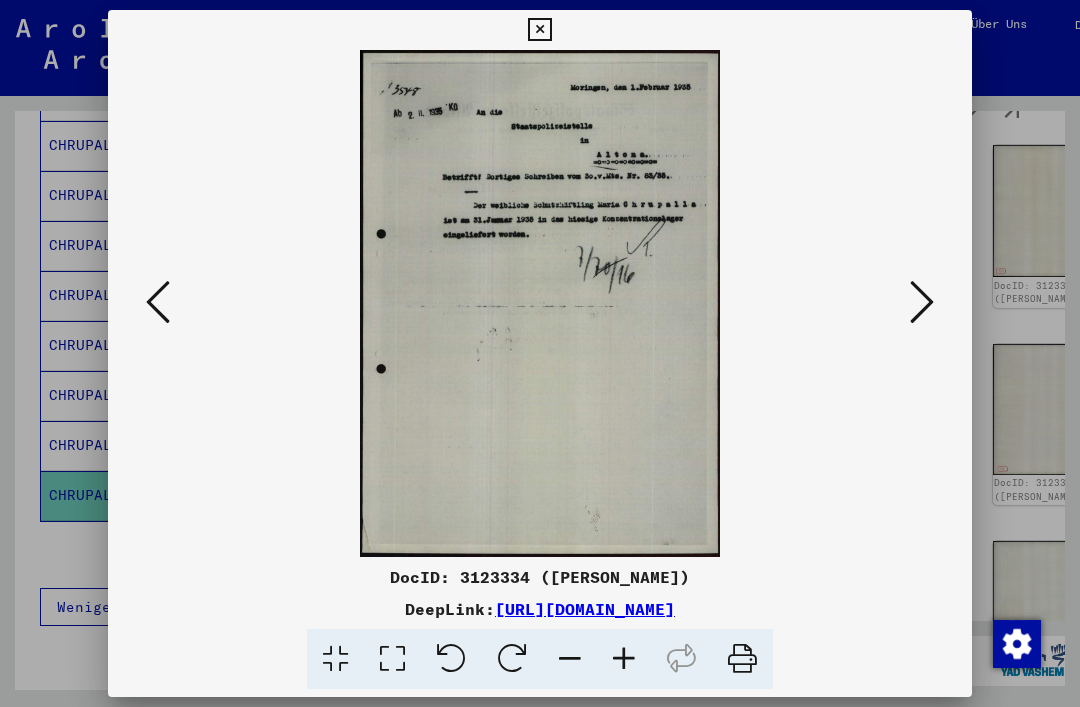click at bounding box center [922, 302] 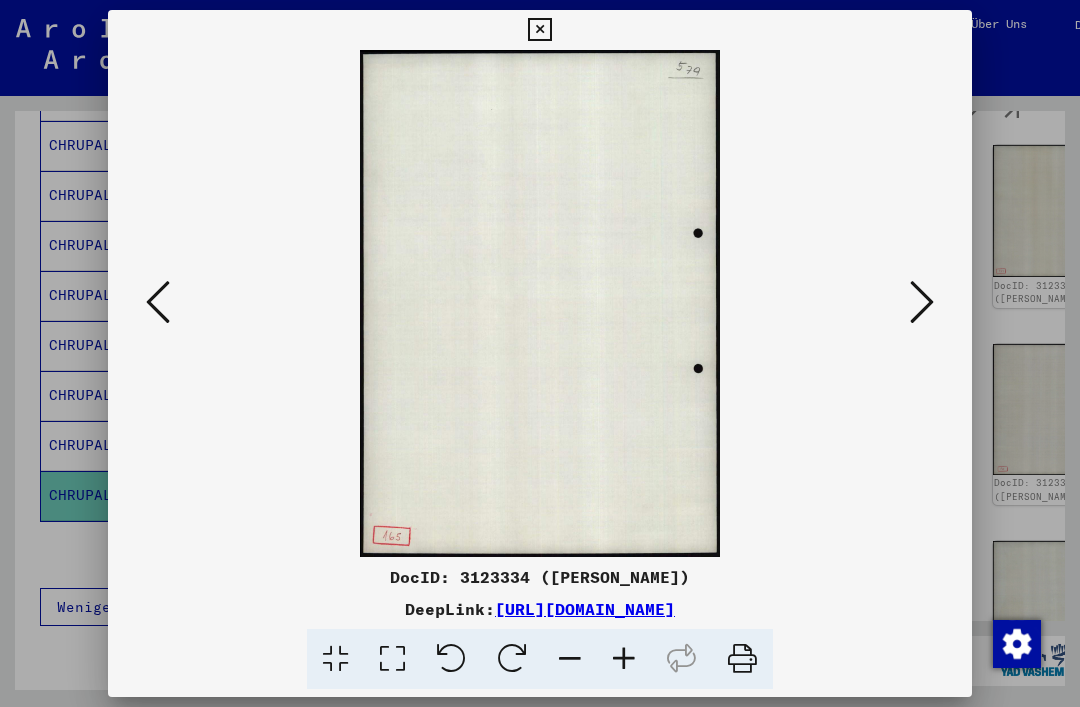 click at bounding box center [922, 302] 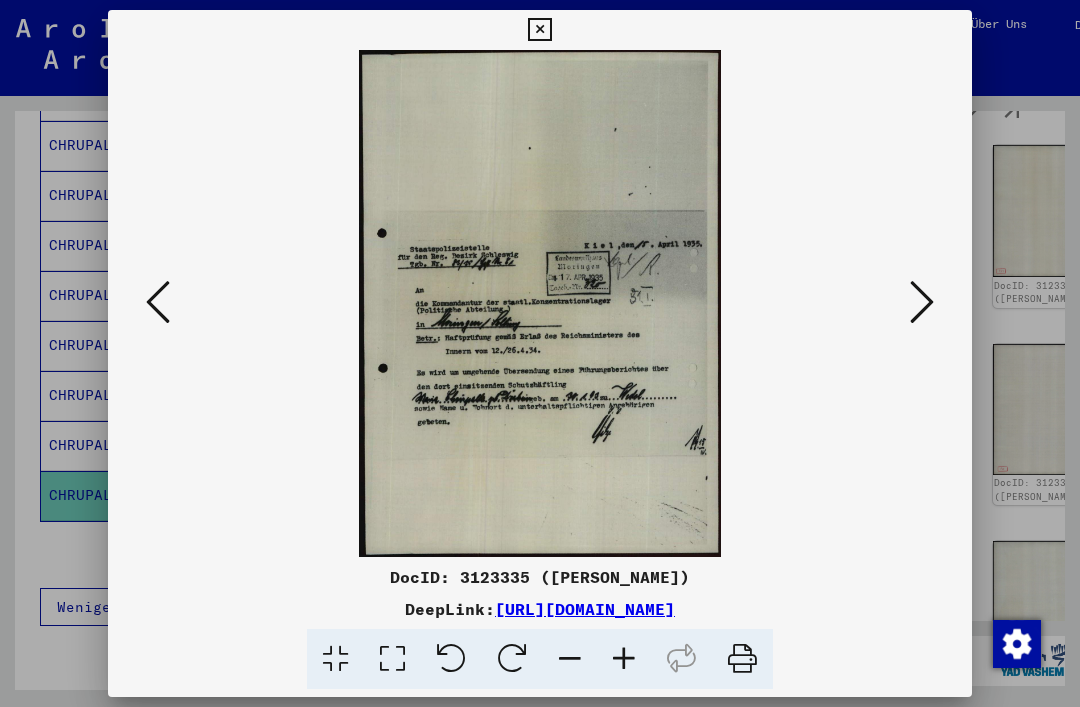 click at bounding box center [922, 302] 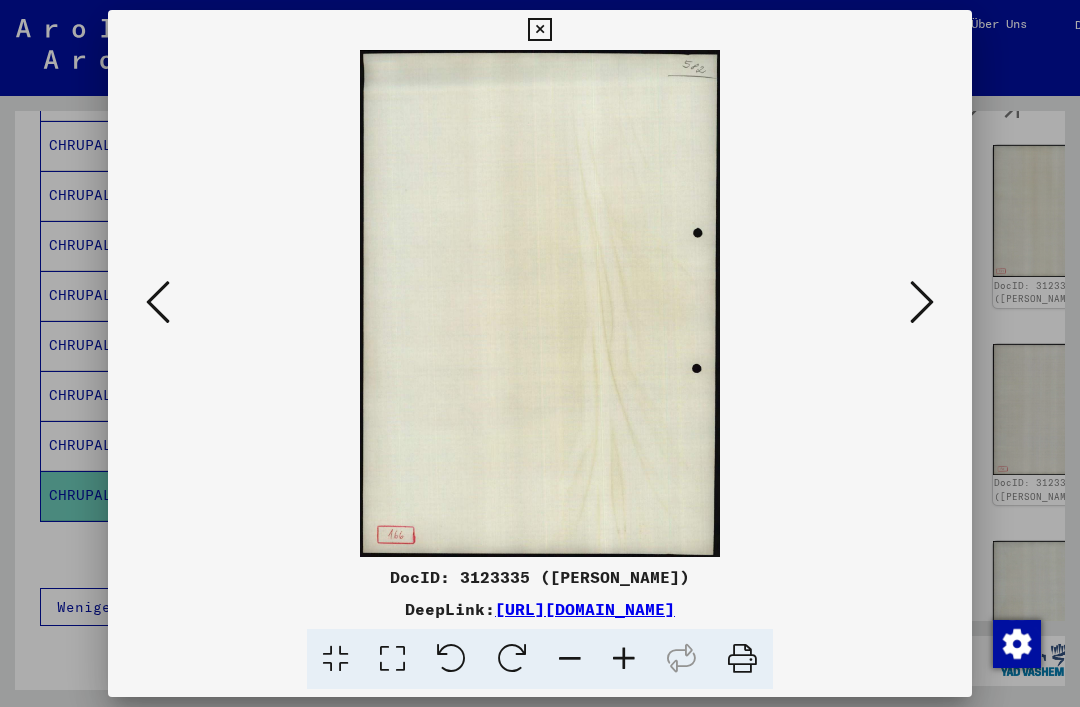 click at bounding box center (922, 302) 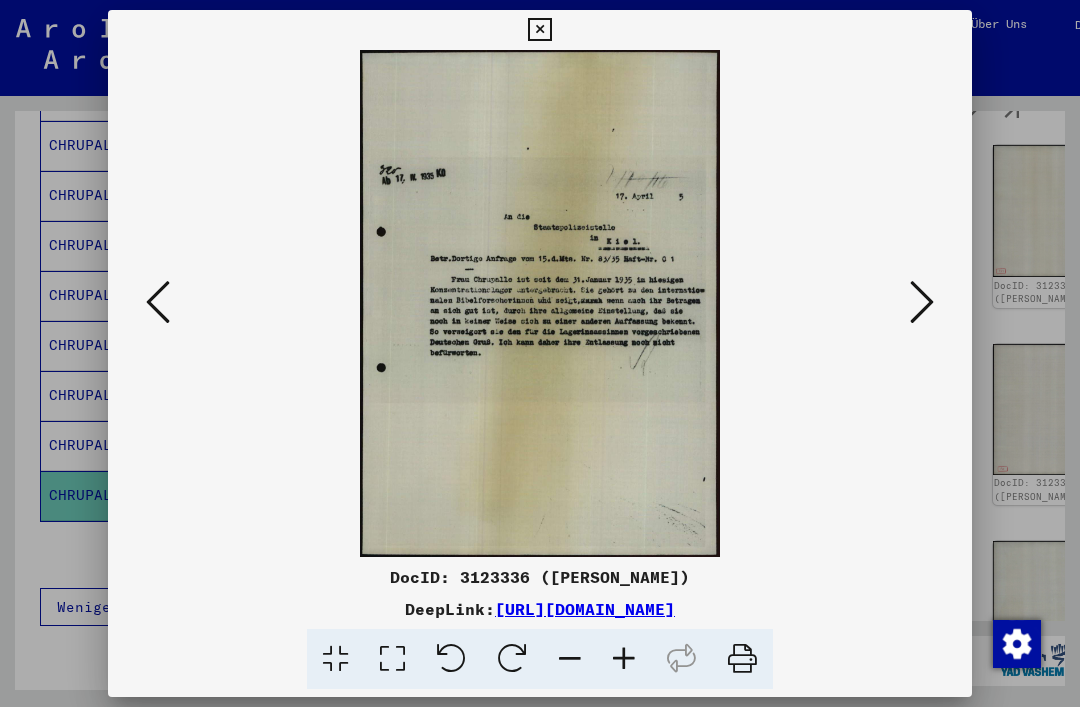 click at bounding box center [922, 302] 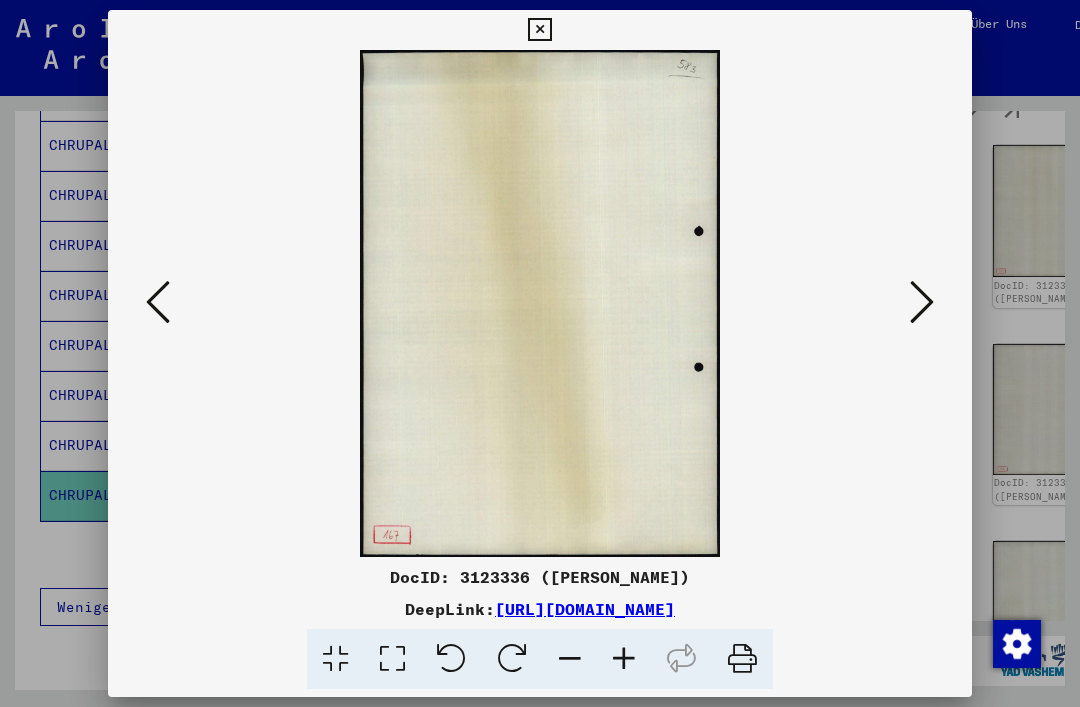 click at bounding box center [540, 303] 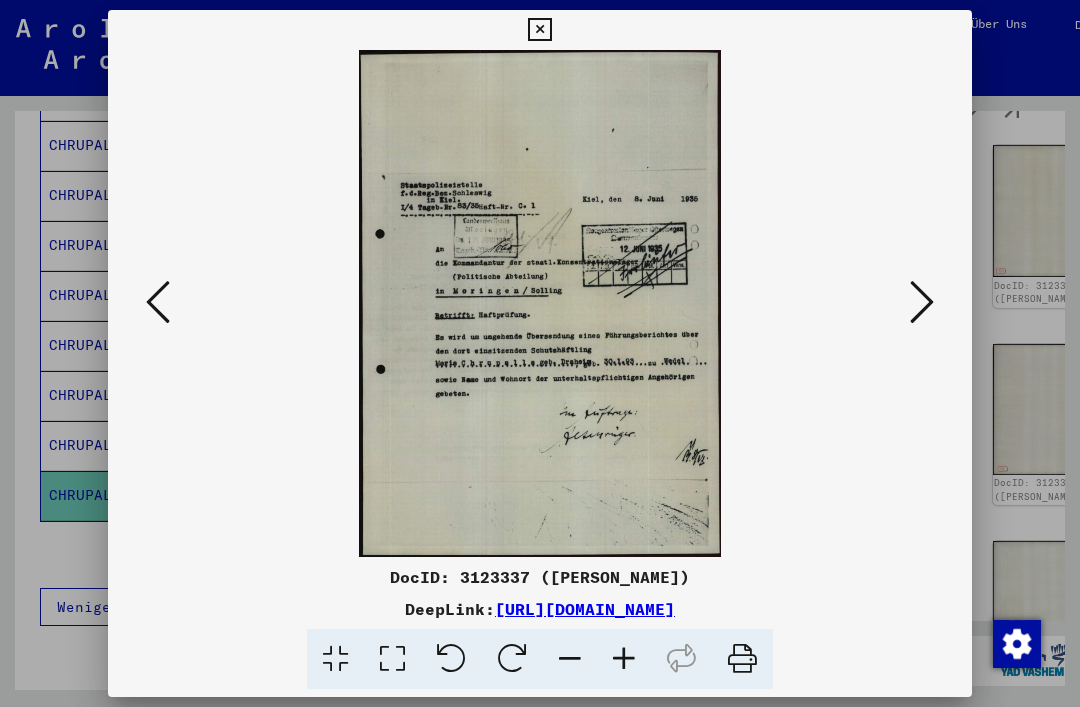 click at bounding box center (922, 302) 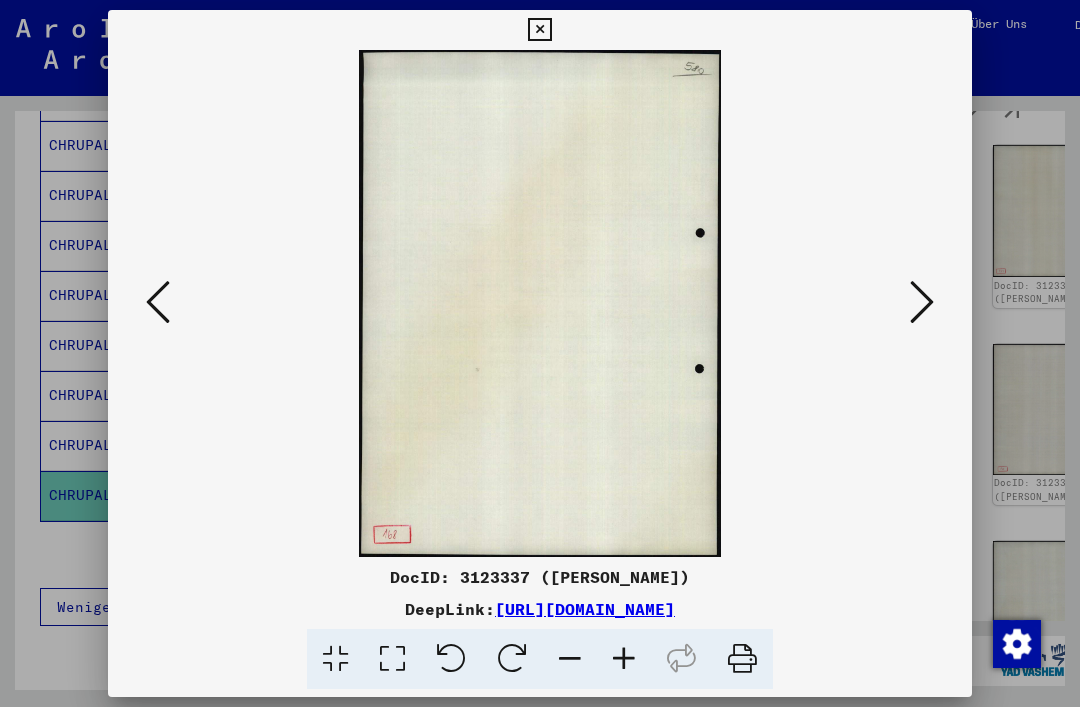 click at bounding box center (922, 302) 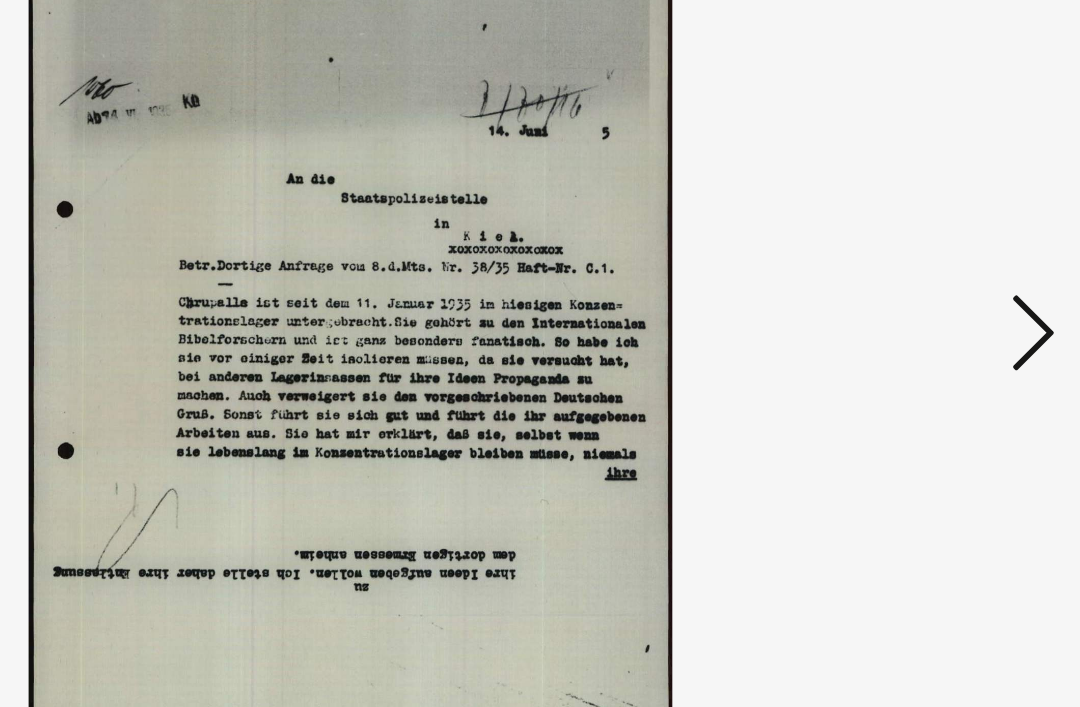 click at bounding box center (922, 302) 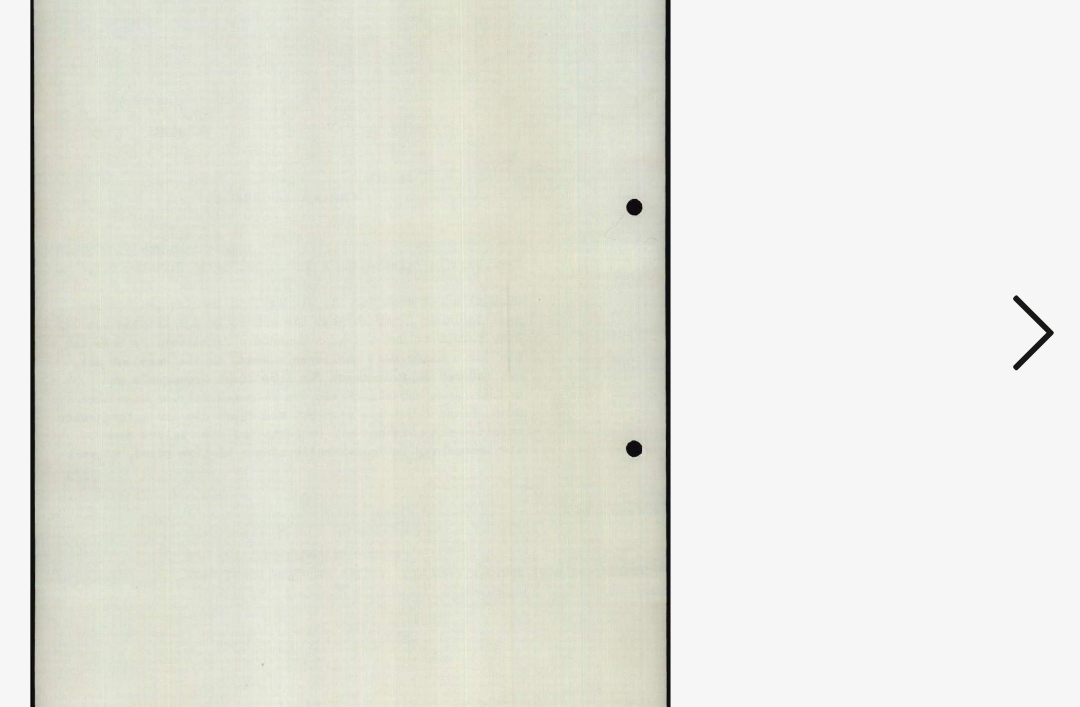 click at bounding box center [922, 302] 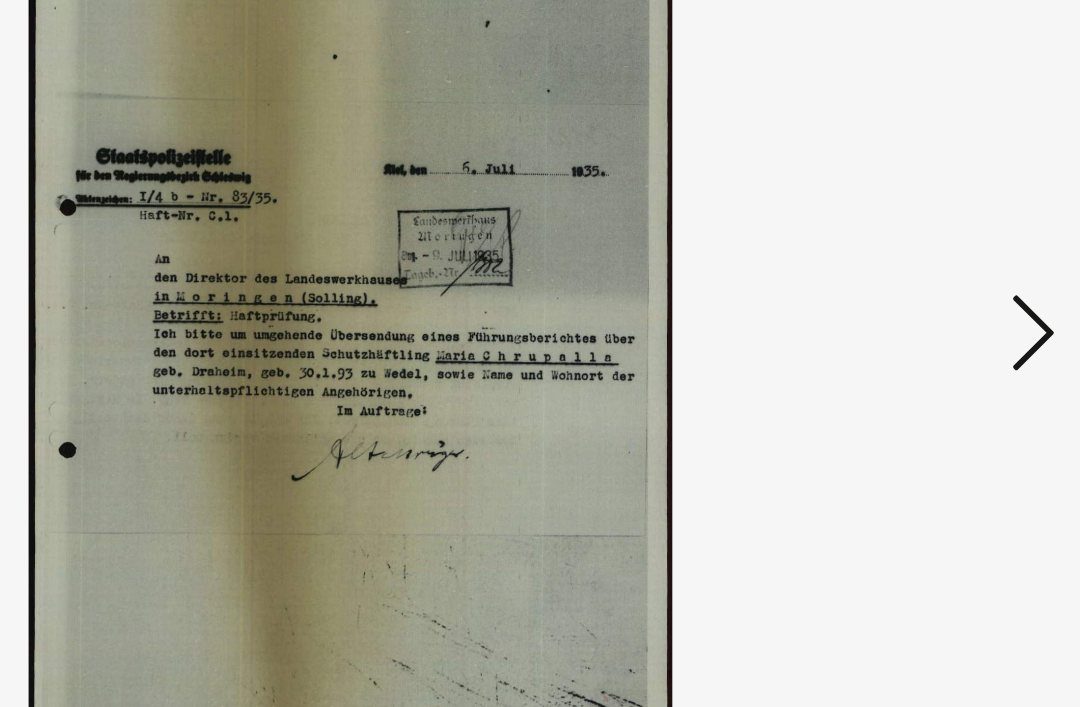click at bounding box center (922, 302) 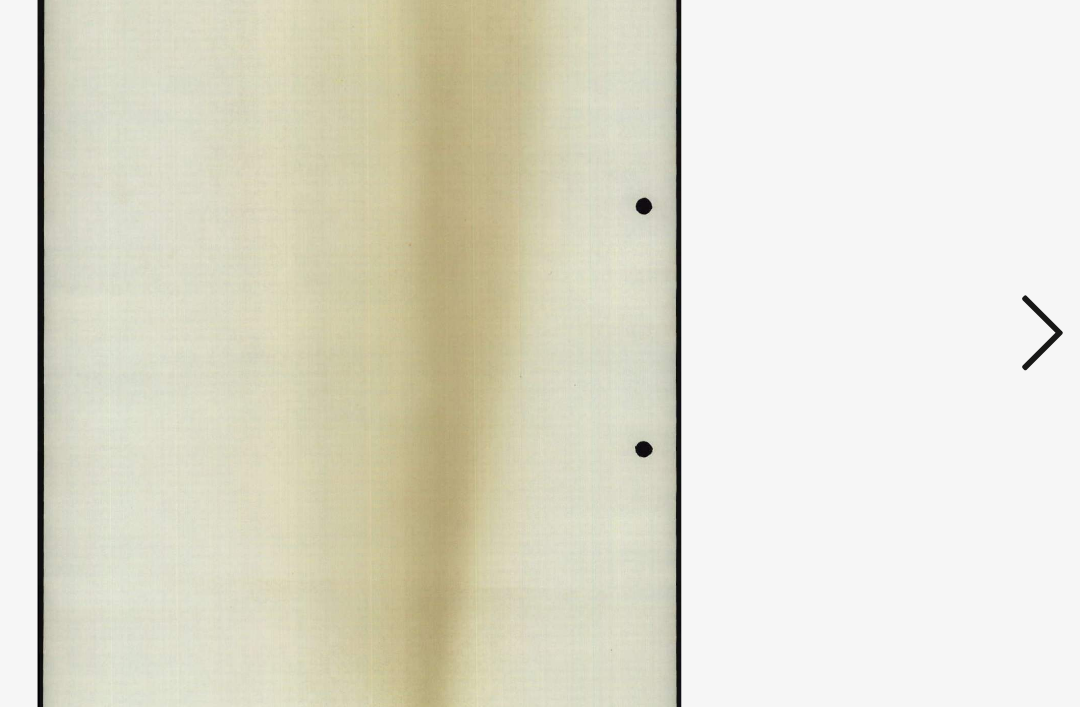 click at bounding box center (922, 302) 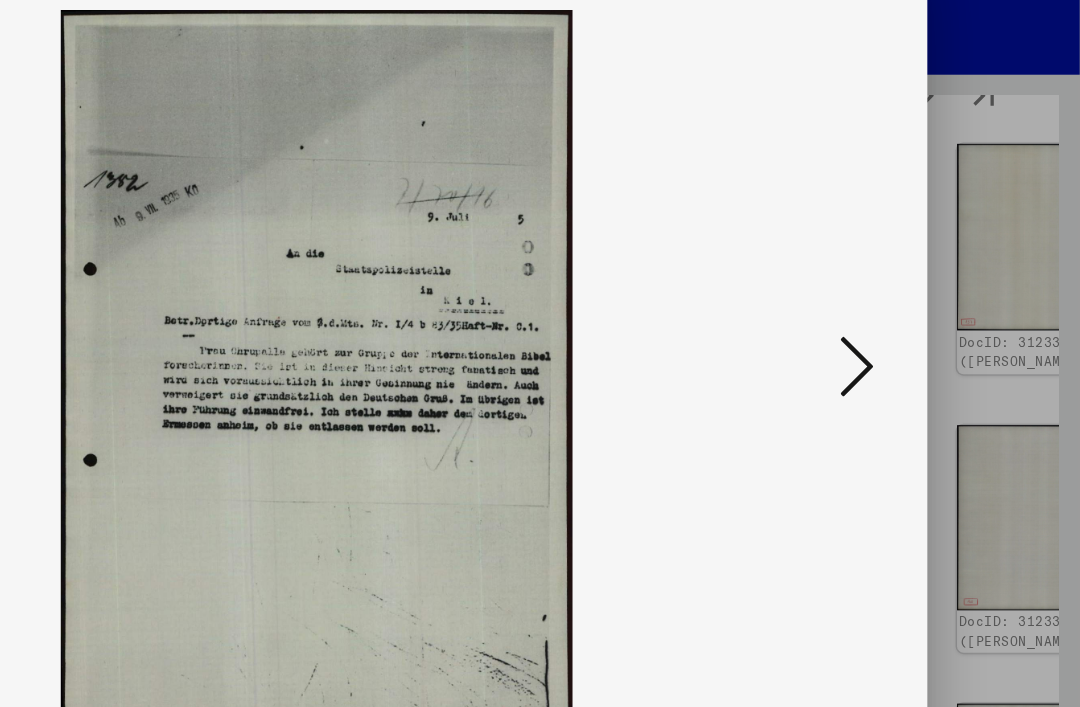 click at bounding box center (922, 302) 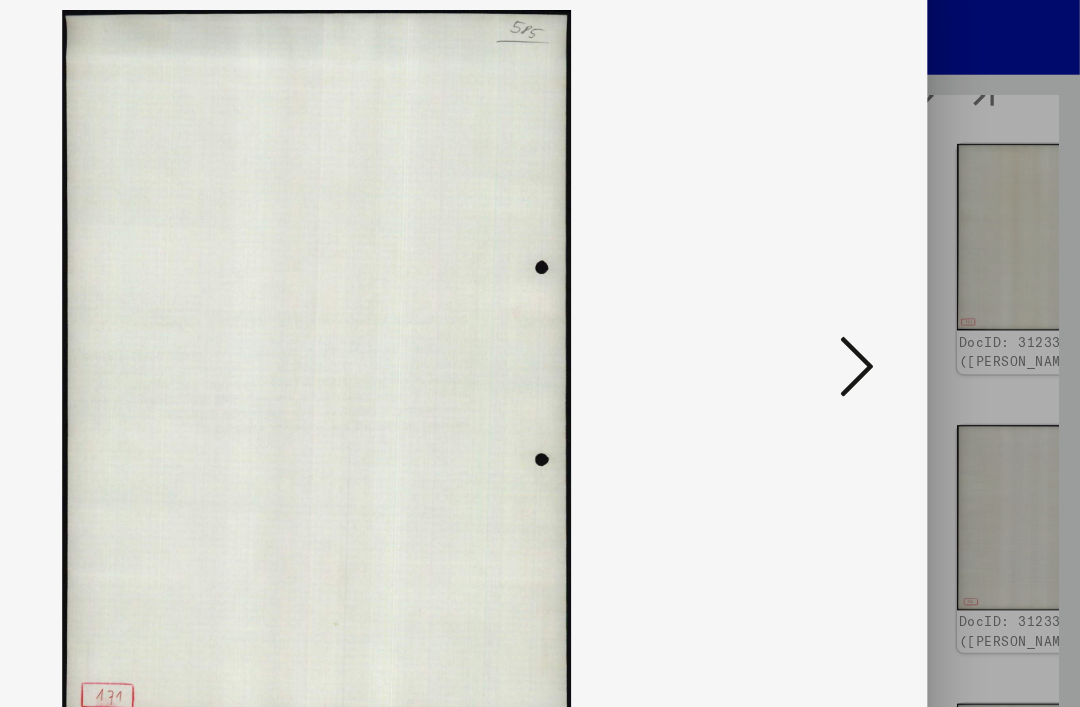 click at bounding box center (922, 302) 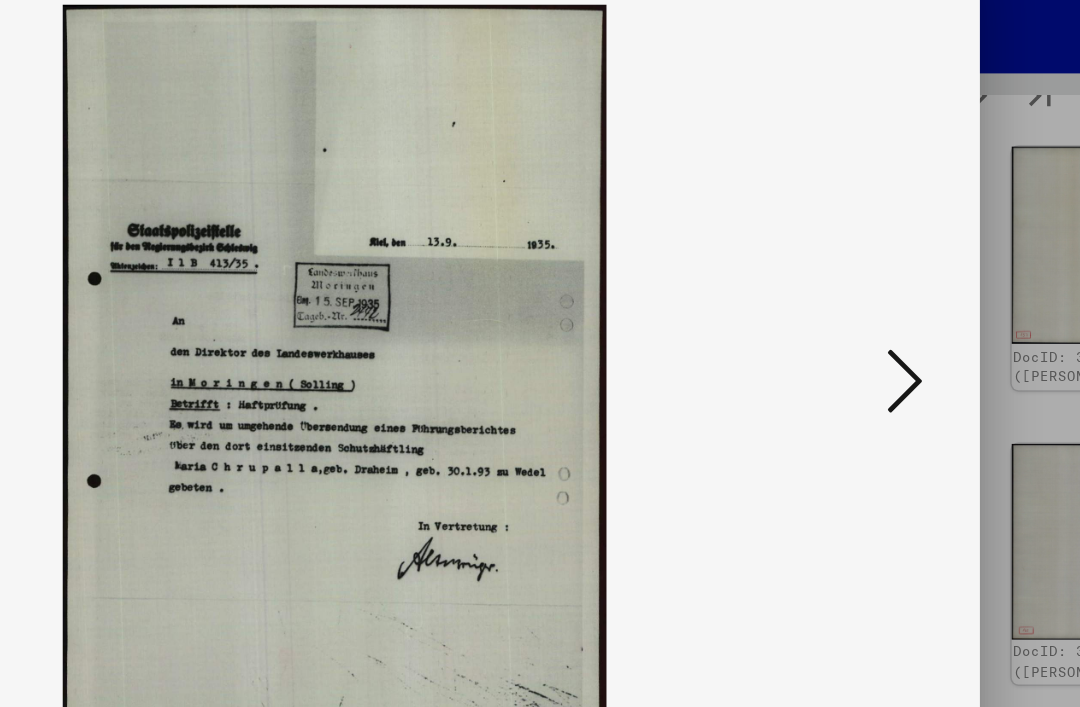 click at bounding box center (922, 302) 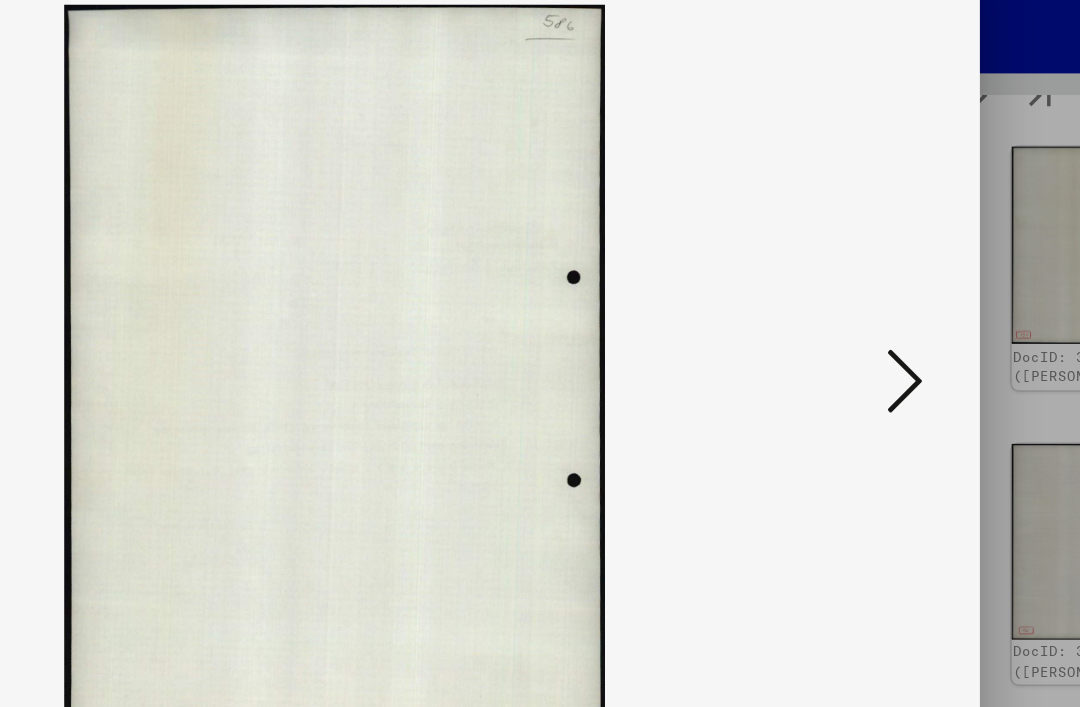 click at bounding box center (922, 302) 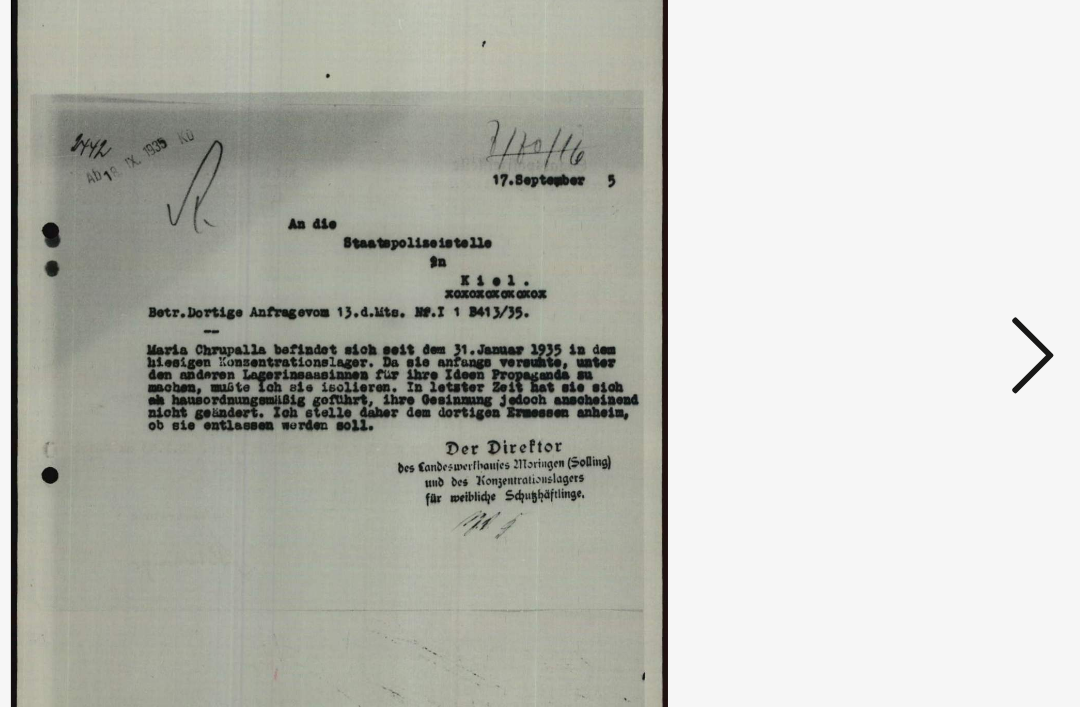 click at bounding box center [922, 302] 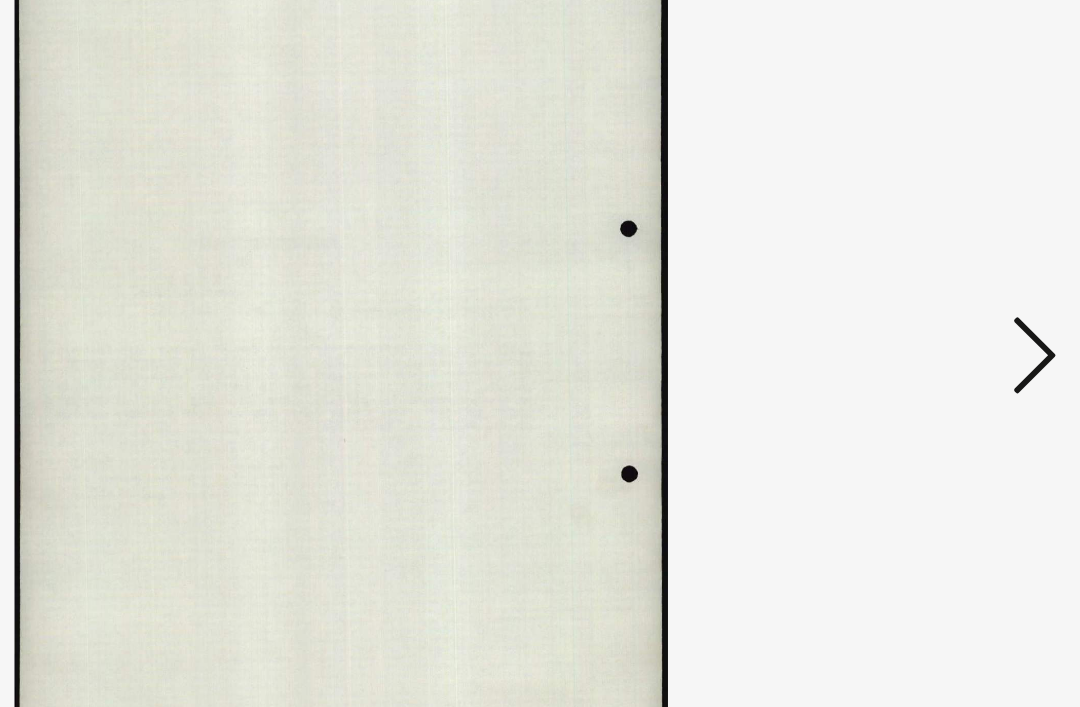 click at bounding box center (922, 302) 